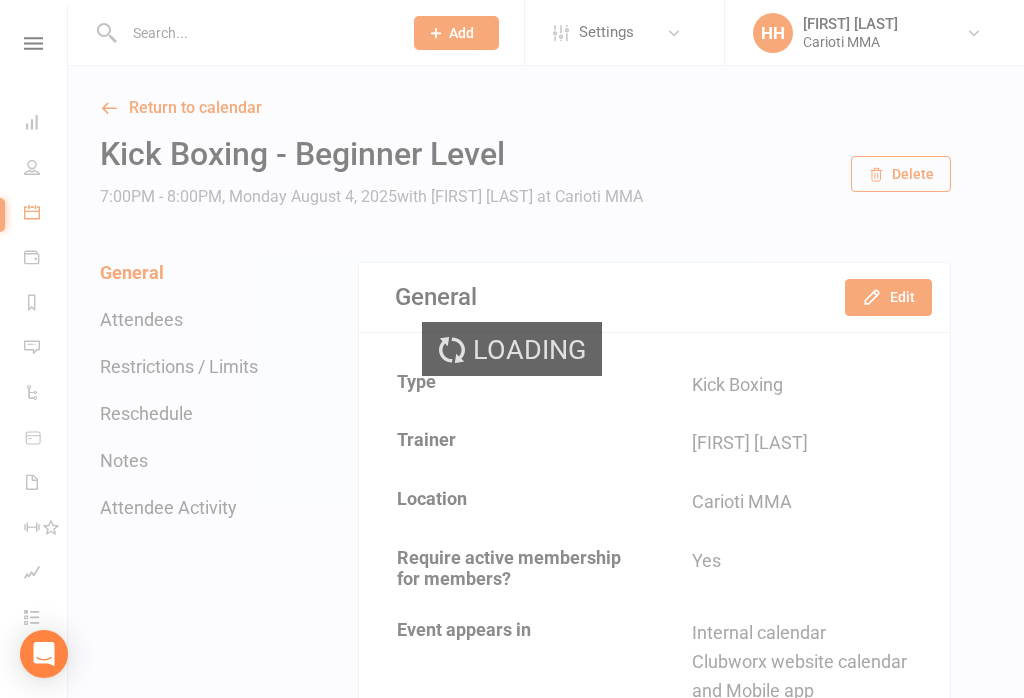 scroll, scrollTop: 0, scrollLeft: 0, axis: both 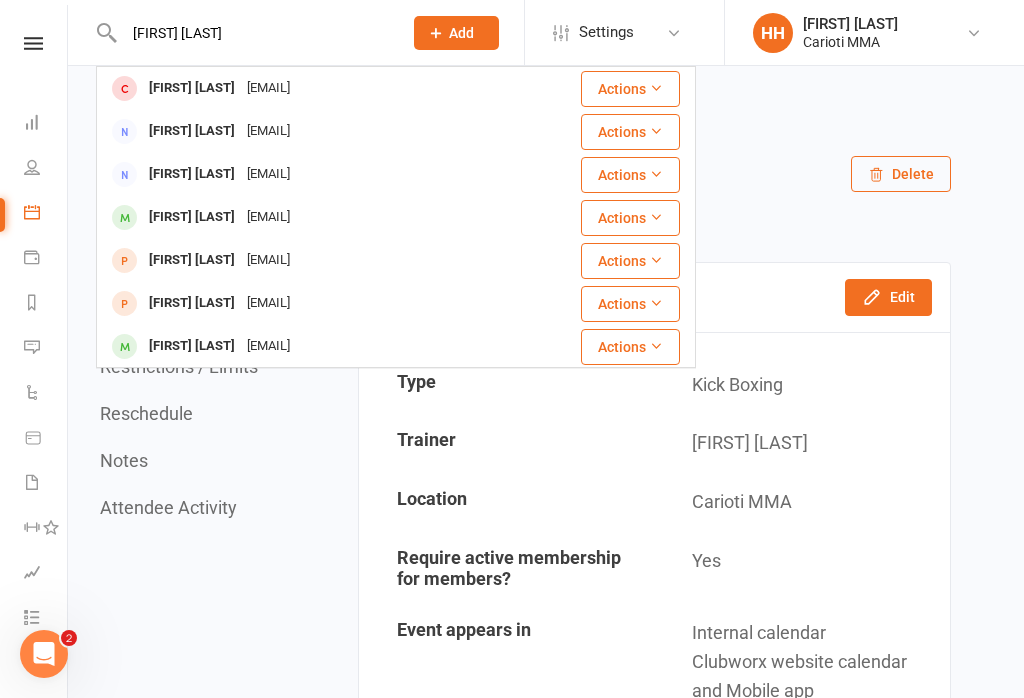 type on "[FIRST] [LAST]" 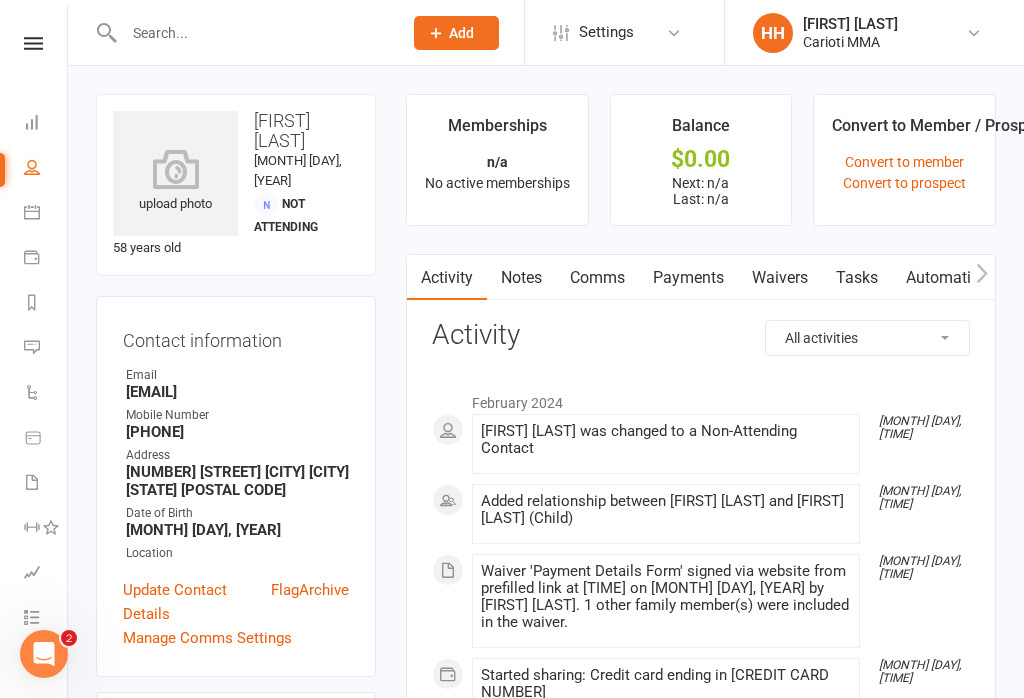 click at bounding box center (253, 33) 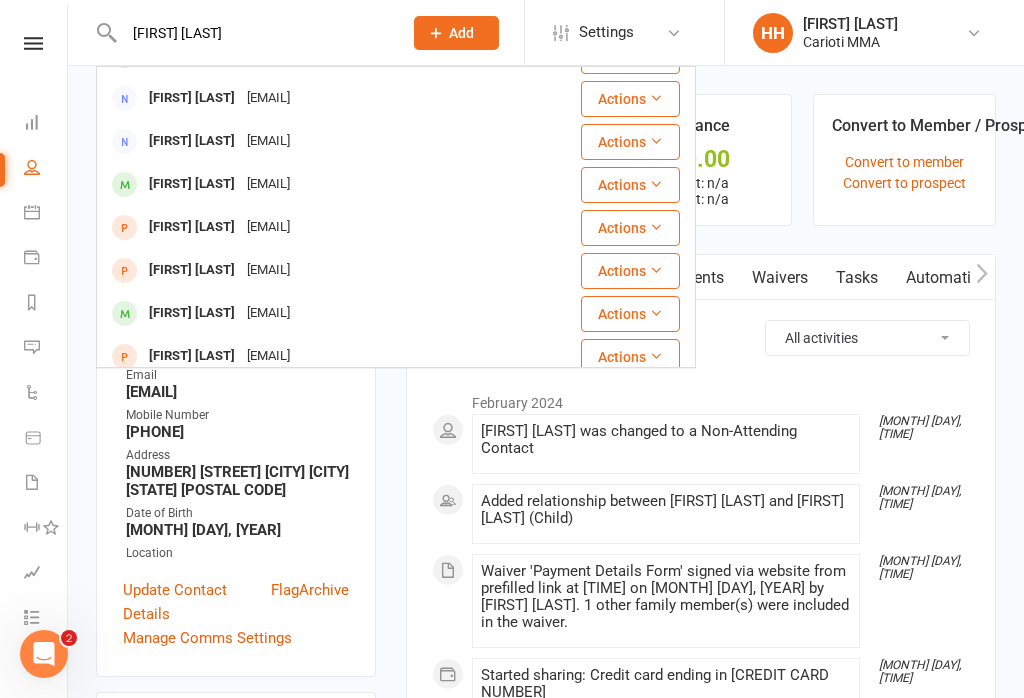 scroll, scrollTop: 37, scrollLeft: 0, axis: vertical 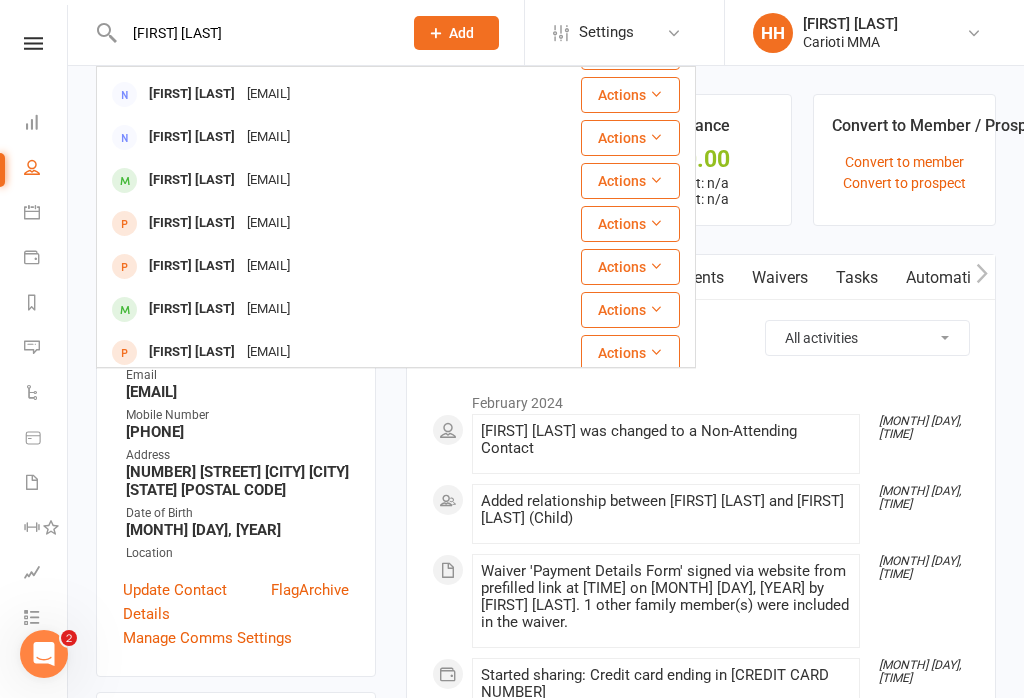 type on "[FIRST] [LAST]" 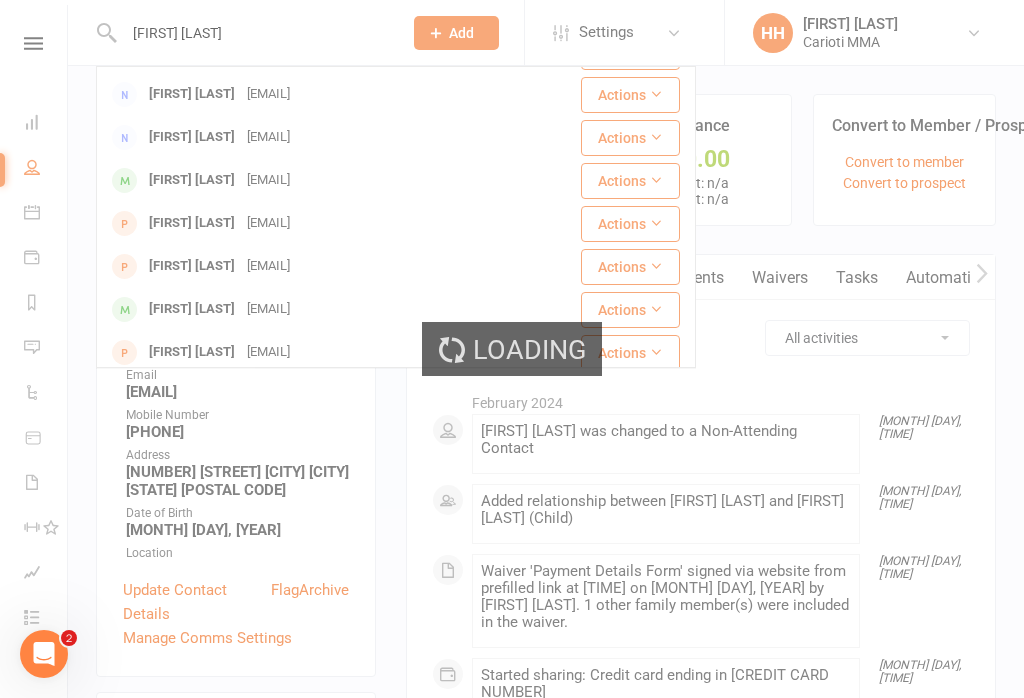 type 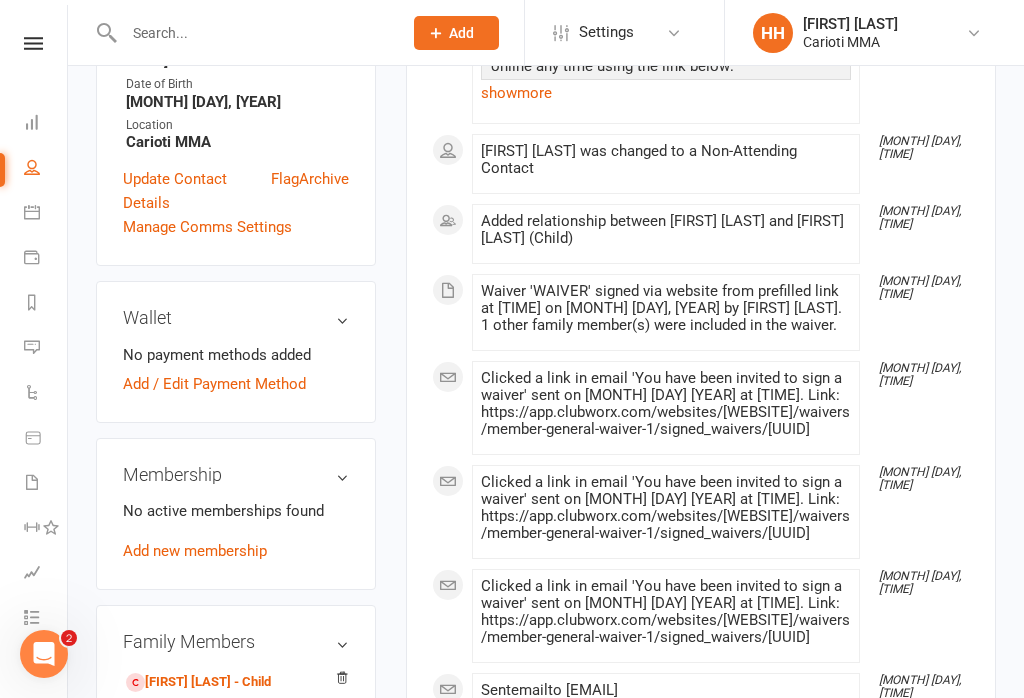 scroll, scrollTop: 501, scrollLeft: 0, axis: vertical 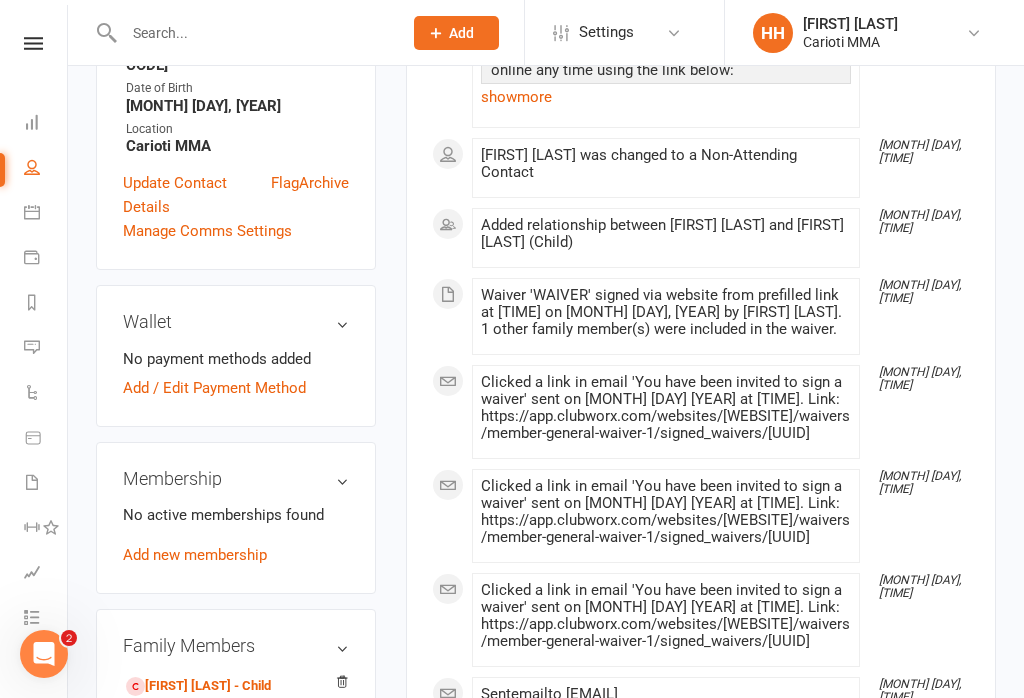 click on "No active memberships found Add new membership" at bounding box center [236, 535] 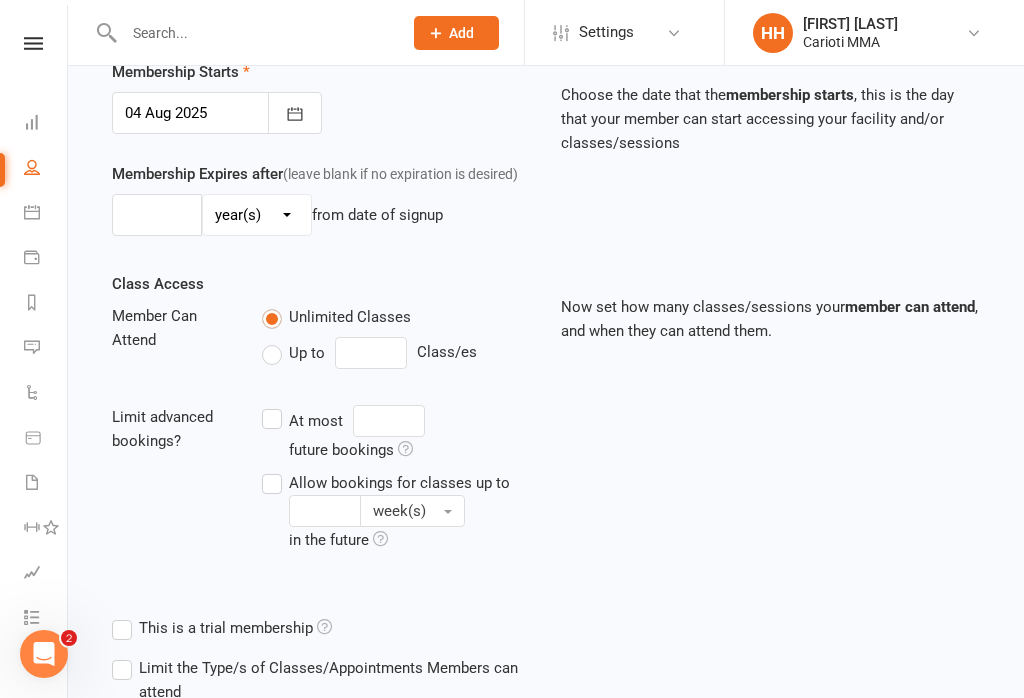 scroll, scrollTop: 0, scrollLeft: 0, axis: both 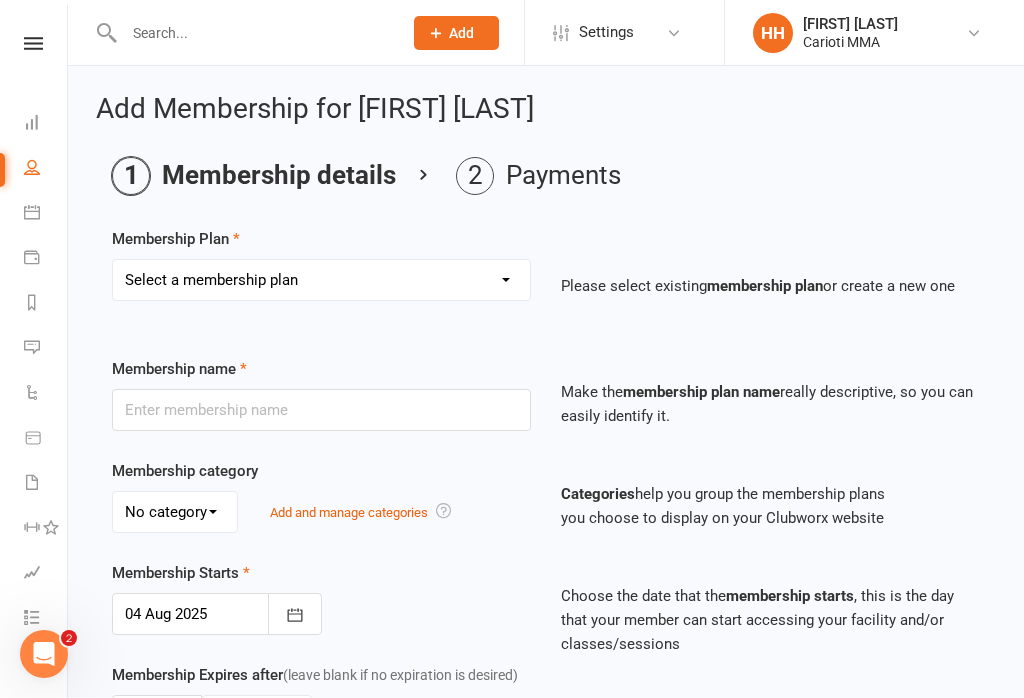 click on "Select a membership plan Create new Membership Plan Unlimited Membership Part-time Membership Open Membership 10 Visit Pass 1 Visit Membership Kids Membership Kids & Teens List Catch up payment Hold Fee Unlimited membership - pre paid in cash Part time - pre paid in cash 1 day a week - $20 Sash membership Seth membership" at bounding box center (321, 280) 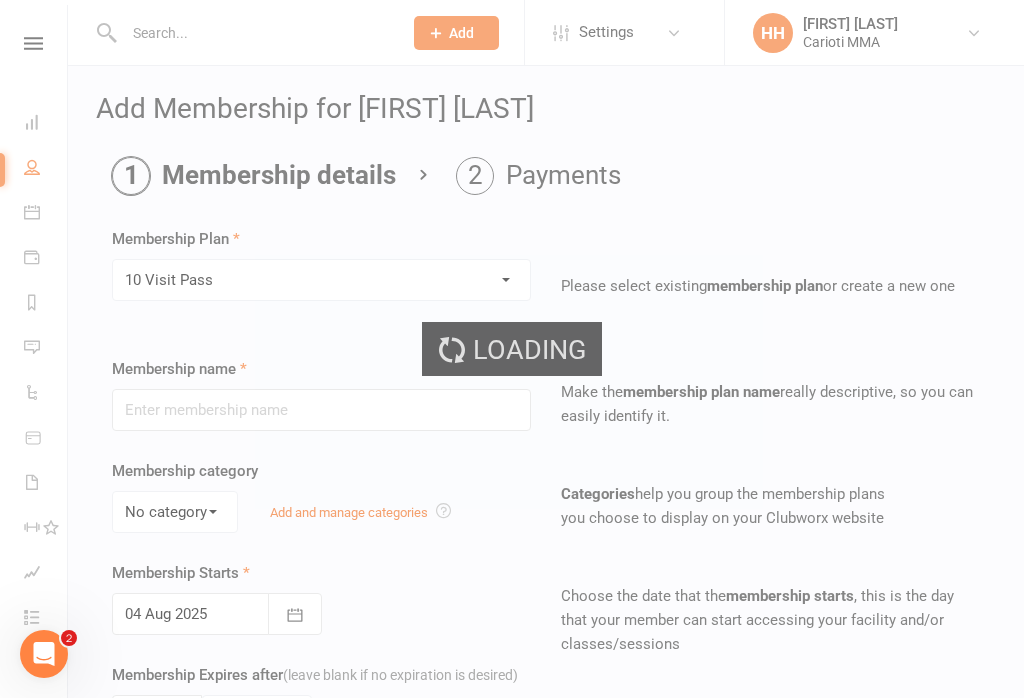 type on "10 Visit Pass" 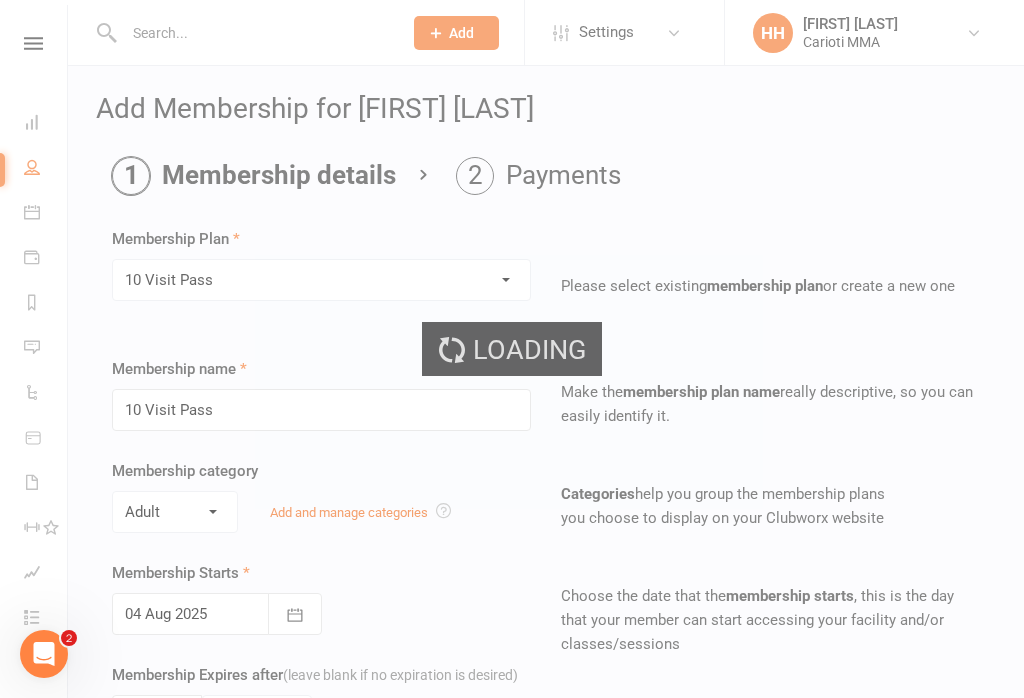type on "10" 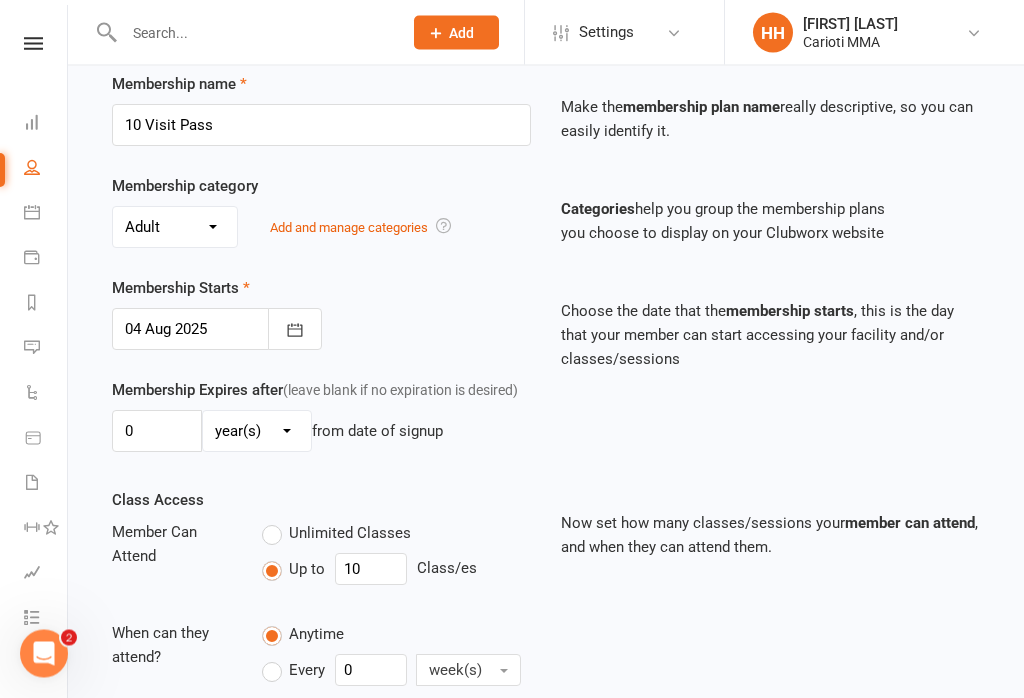 scroll, scrollTop: 558, scrollLeft: 0, axis: vertical 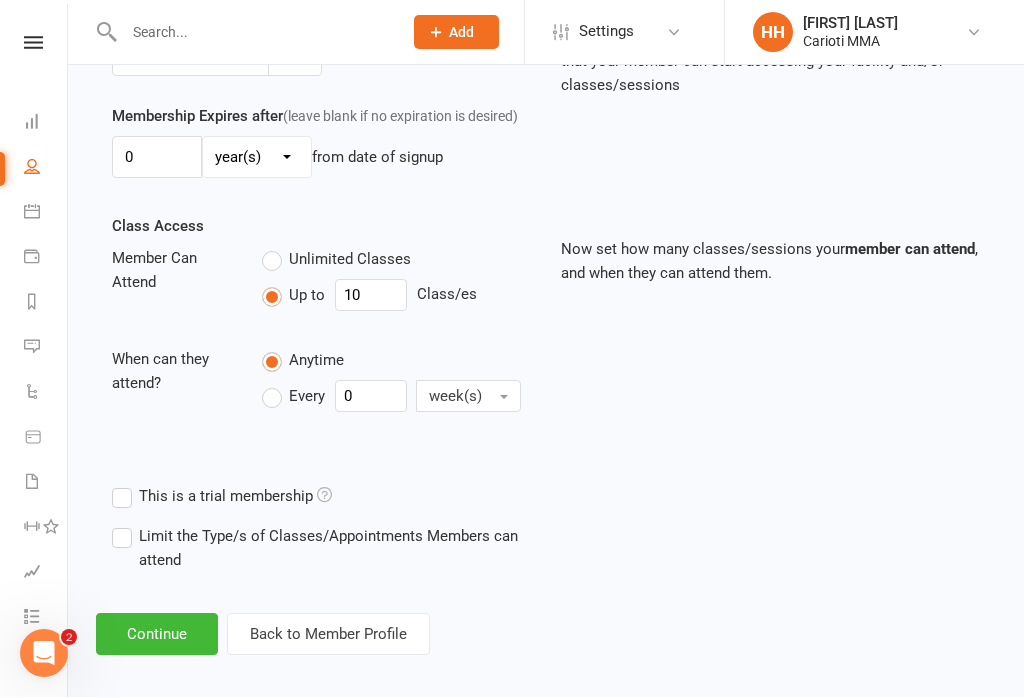 click on "Continue" at bounding box center (157, 635) 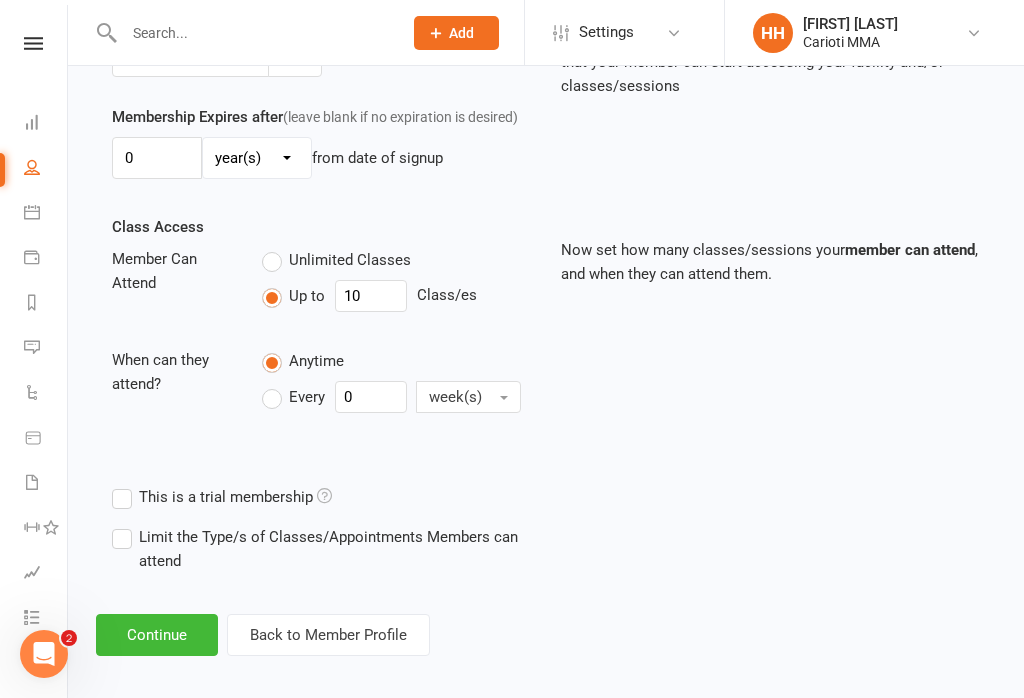scroll, scrollTop: 0, scrollLeft: 0, axis: both 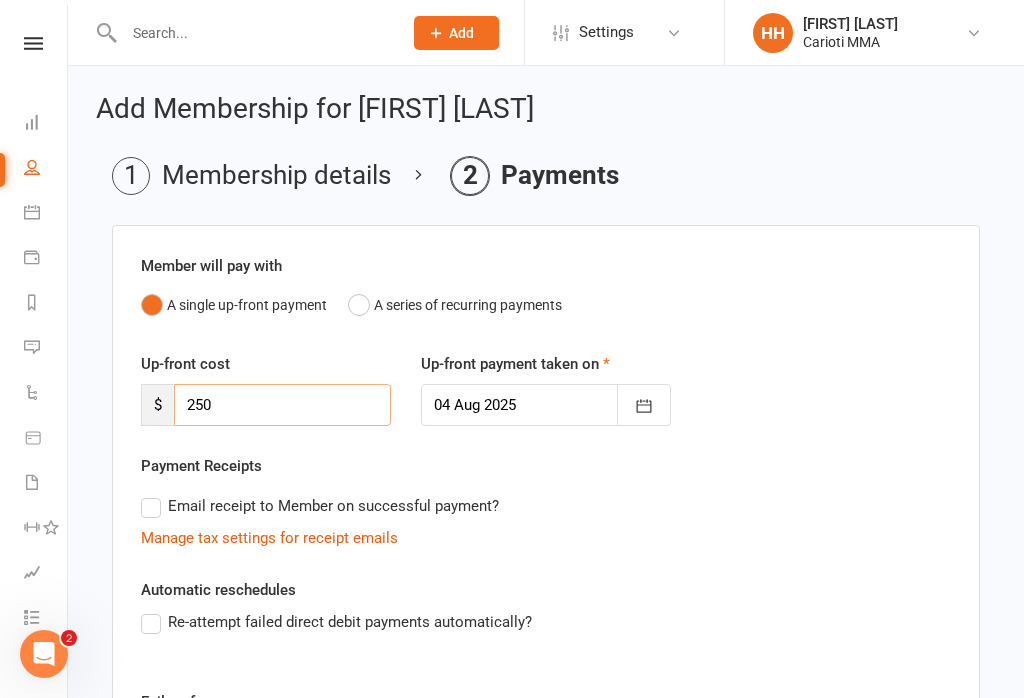 click on "250" at bounding box center (282, 405) 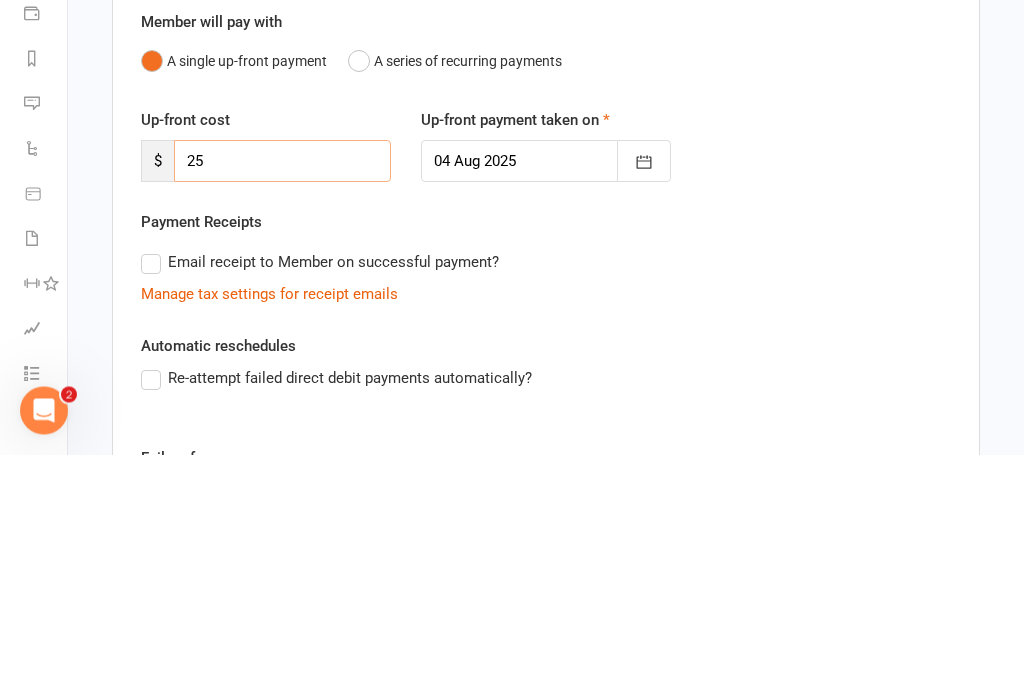 type on "2" 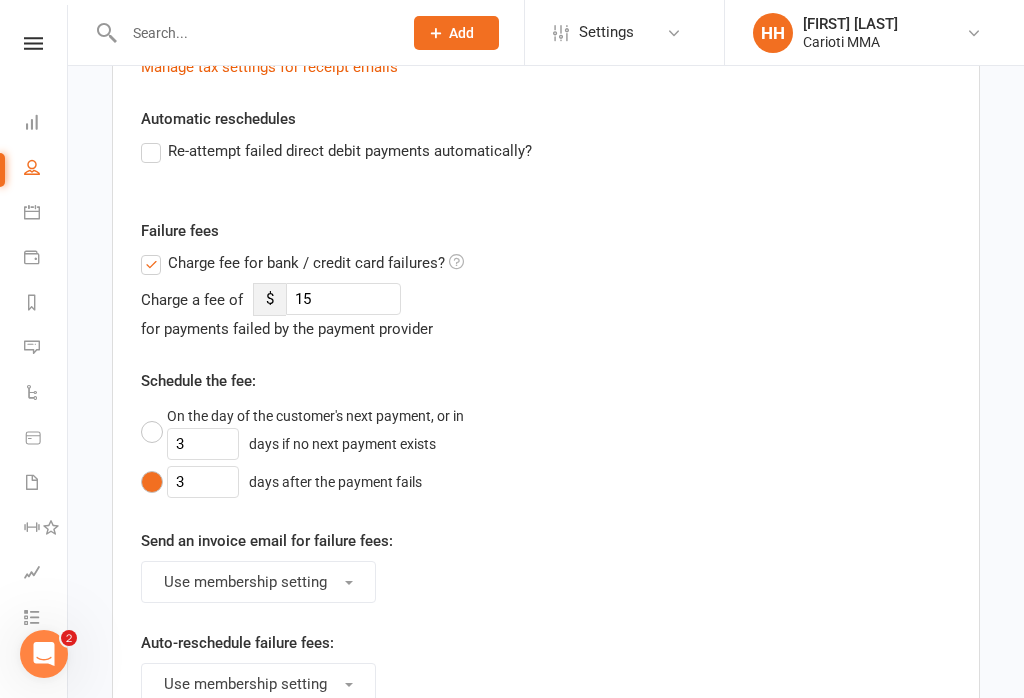 scroll, scrollTop: 752, scrollLeft: 0, axis: vertical 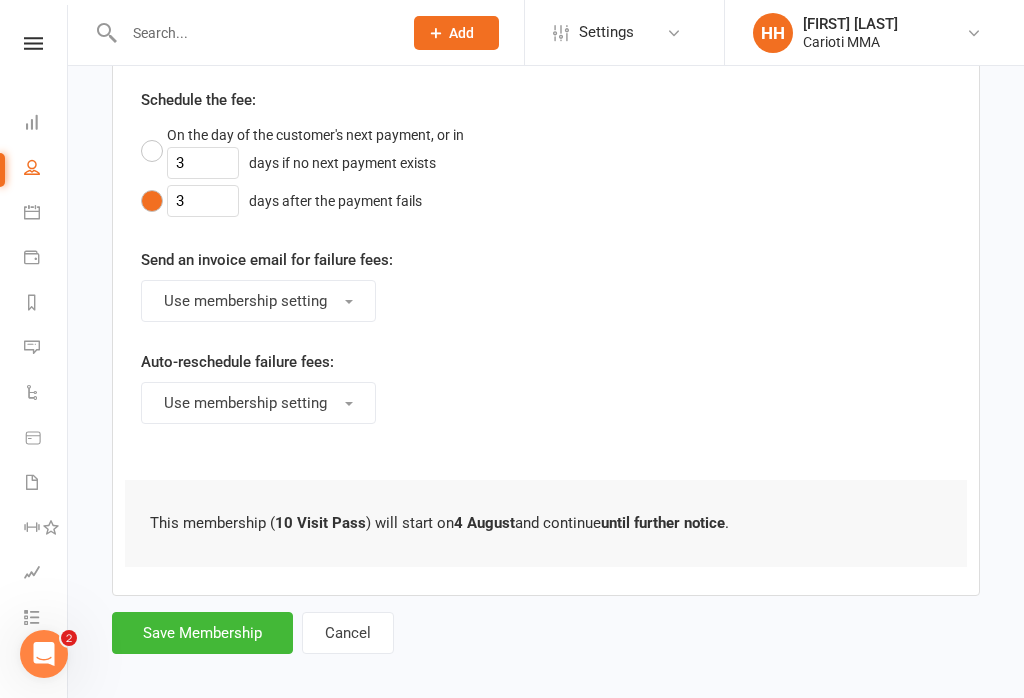 click on "Save Membership" at bounding box center [202, 633] 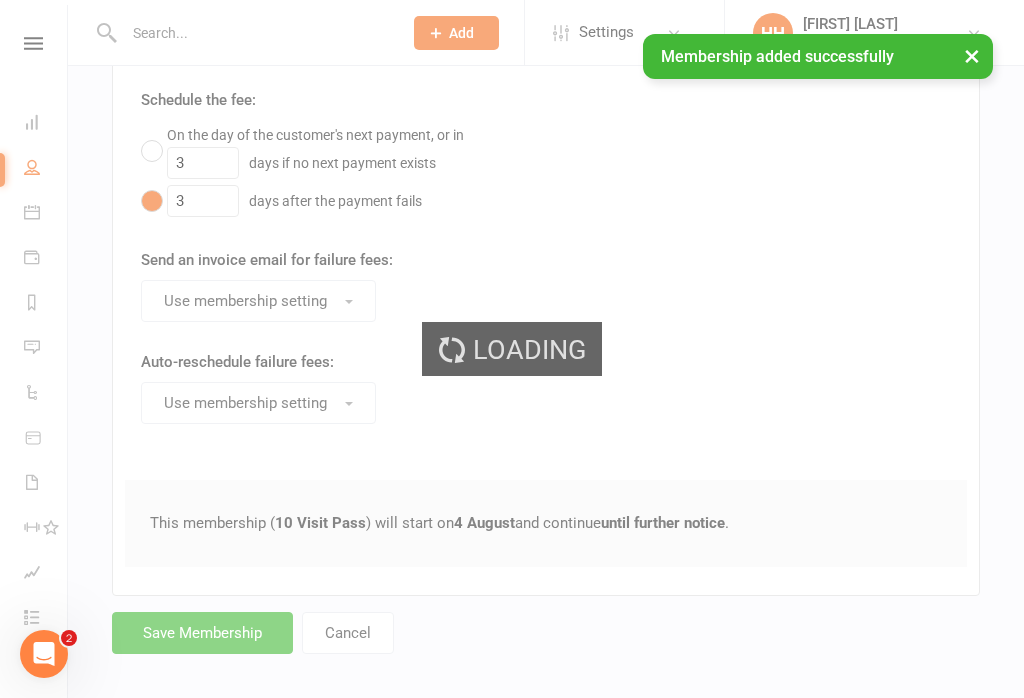 scroll, scrollTop: 0, scrollLeft: 0, axis: both 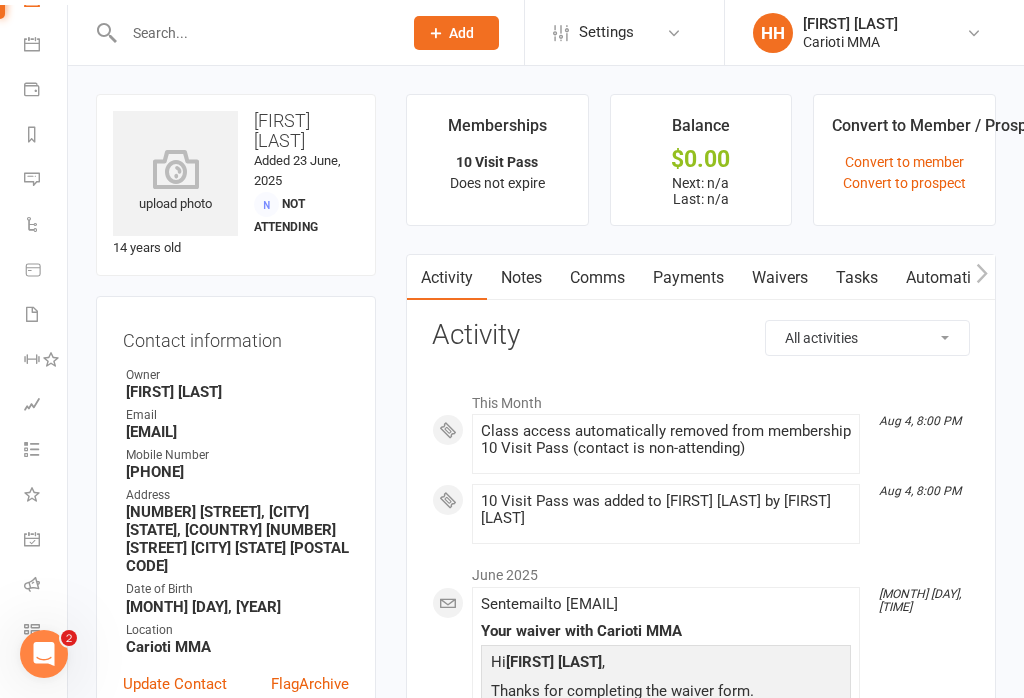 click at bounding box center [32, 629] 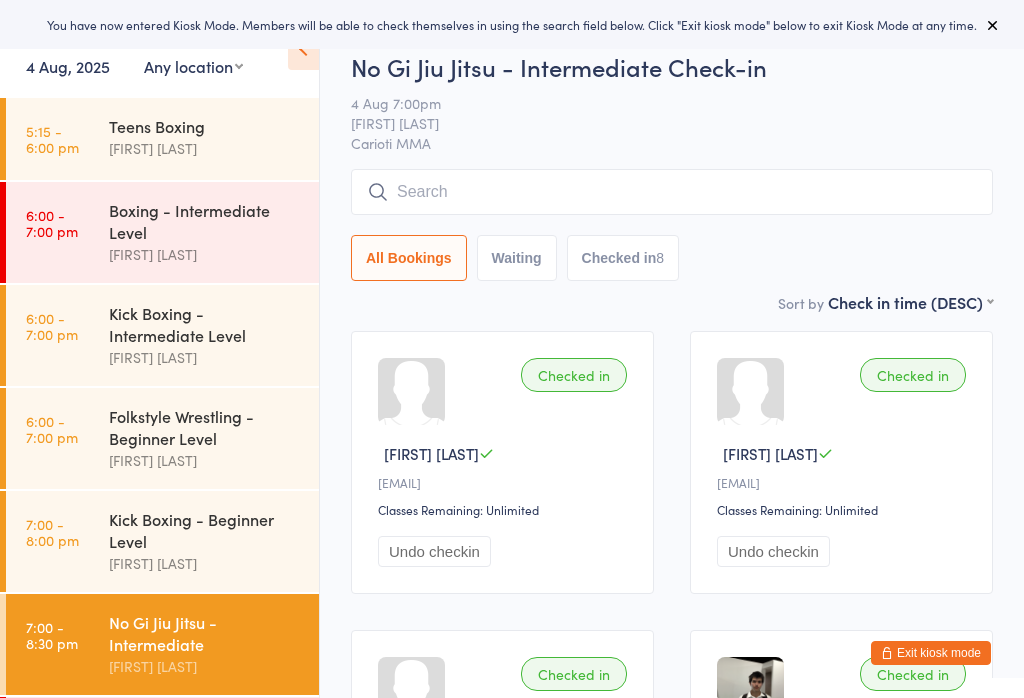 scroll, scrollTop: 0, scrollLeft: 0, axis: both 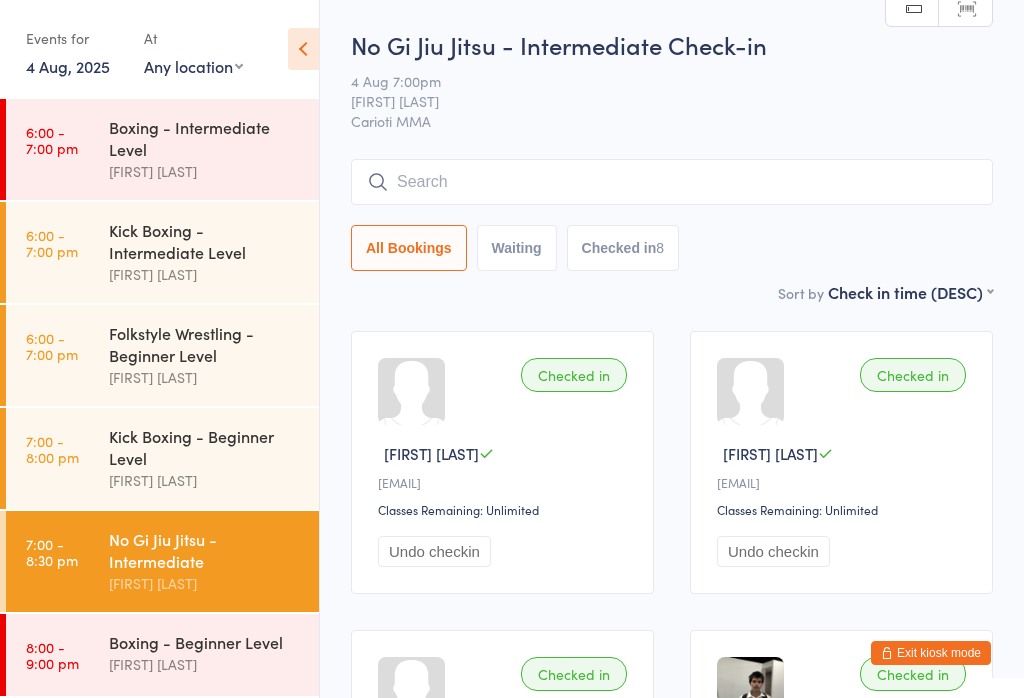 click on "Boxing - Beginner Level [FIRST] [LAST]" at bounding box center (214, 653) 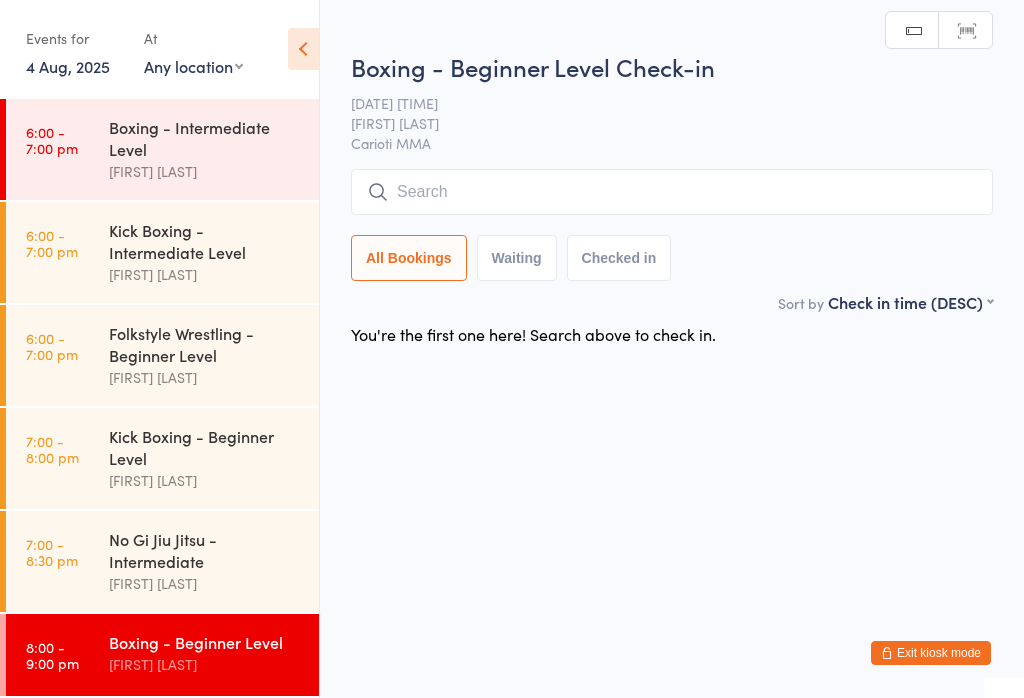 click on "Boxing - Beginner Level Check-in [DATE] [TIME]  [FIRST] [LAST]  [LAST] MMA  Manual search Scanner input All Bookings Waiting  Checked in" at bounding box center [672, 170] 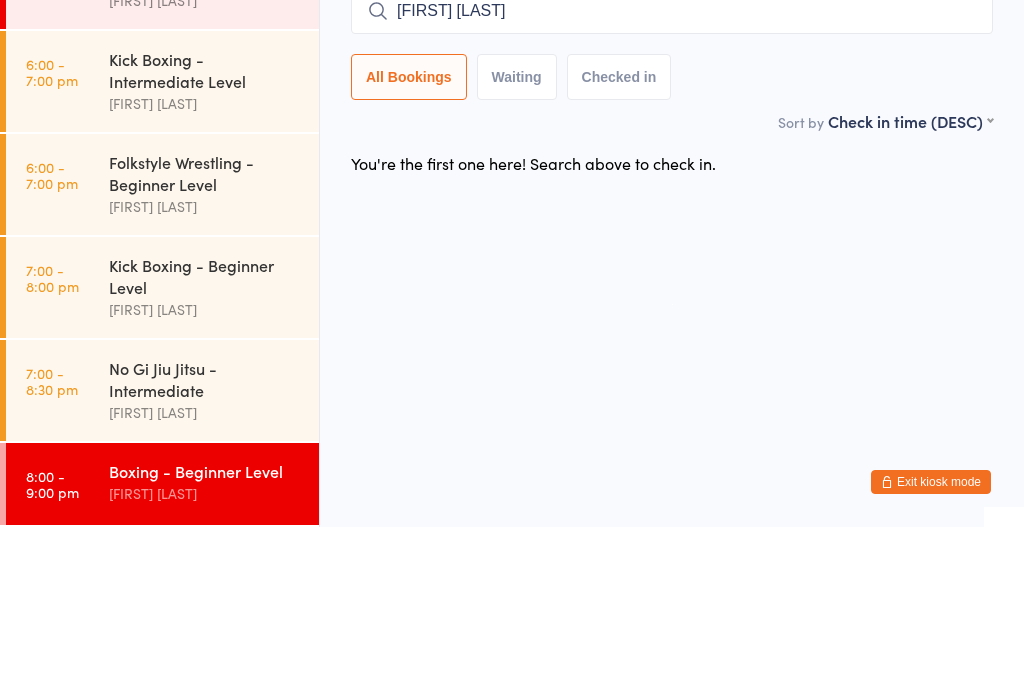 type on "[FIRST] [LAST]" 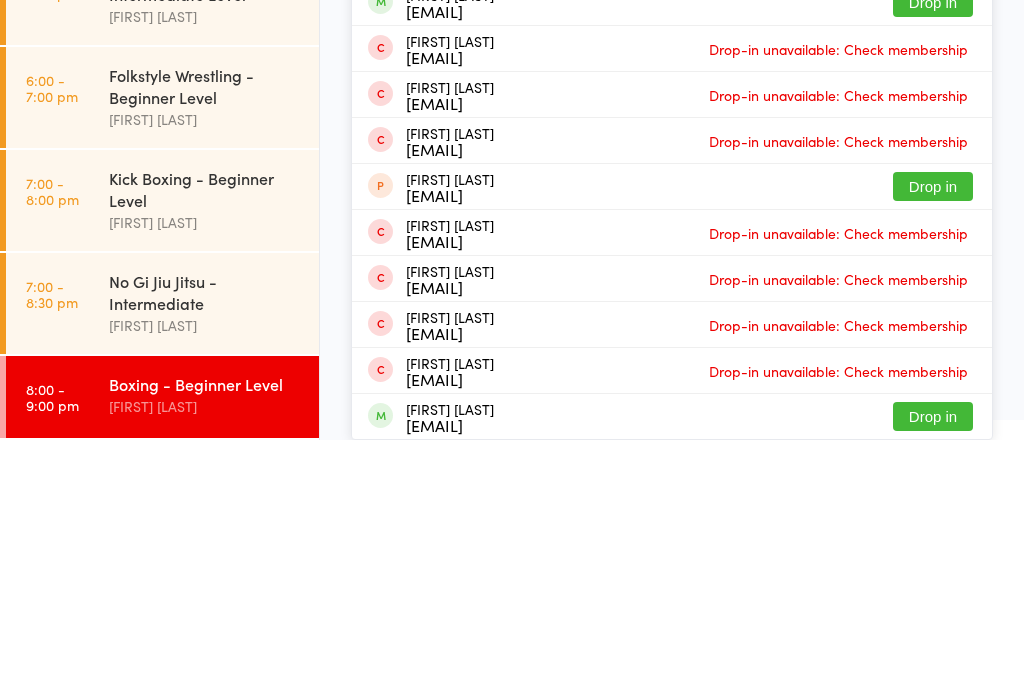 scroll, scrollTop: 0, scrollLeft: 0, axis: both 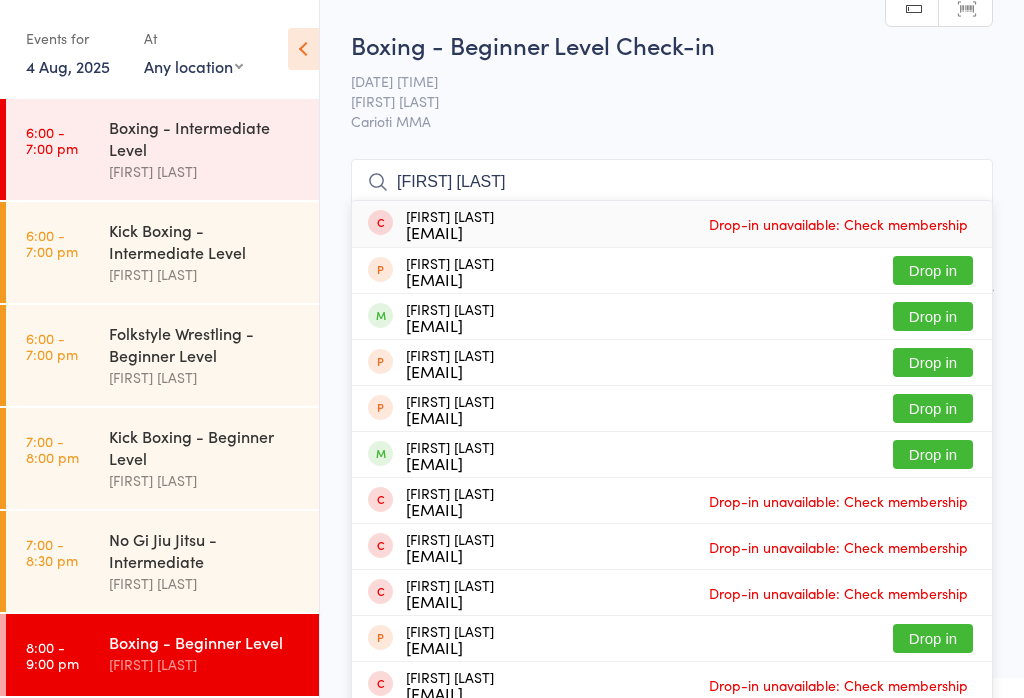 click on "[FIRST] [LAST]" at bounding box center (656, 101) 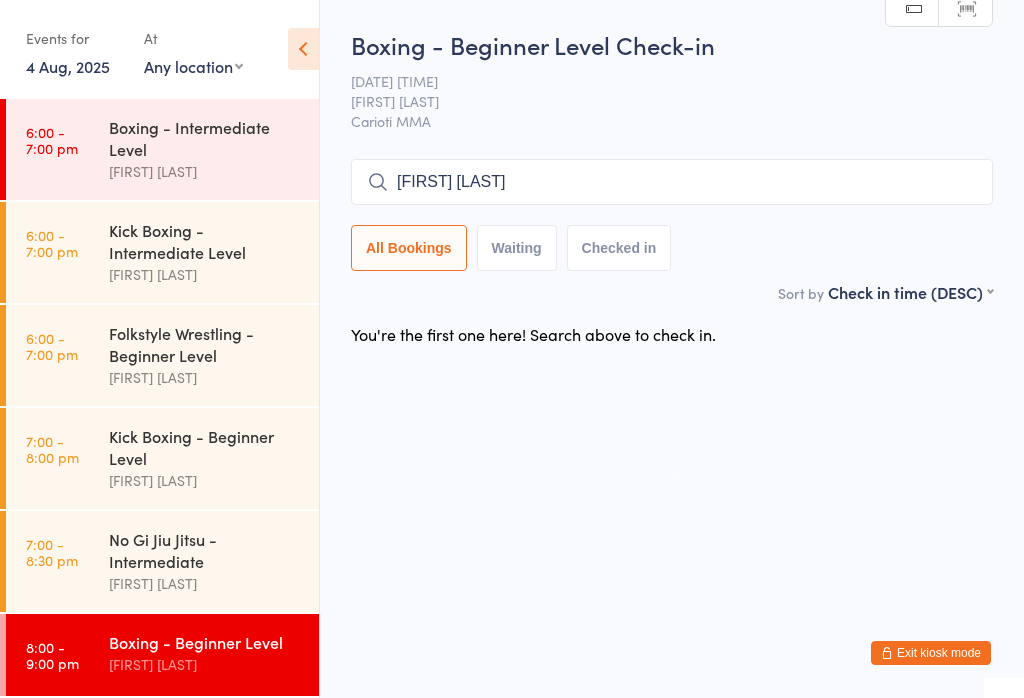 click on "Exit kiosk mode" at bounding box center (931, 653) 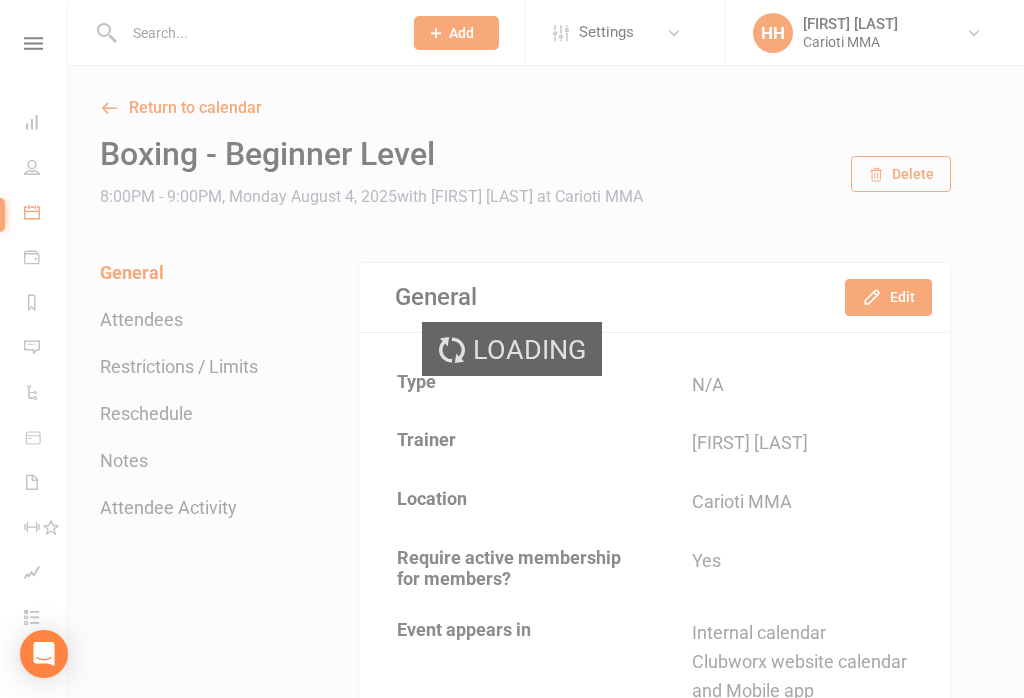 scroll, scrollTop: 0, scrollLeft: 0, axis: both 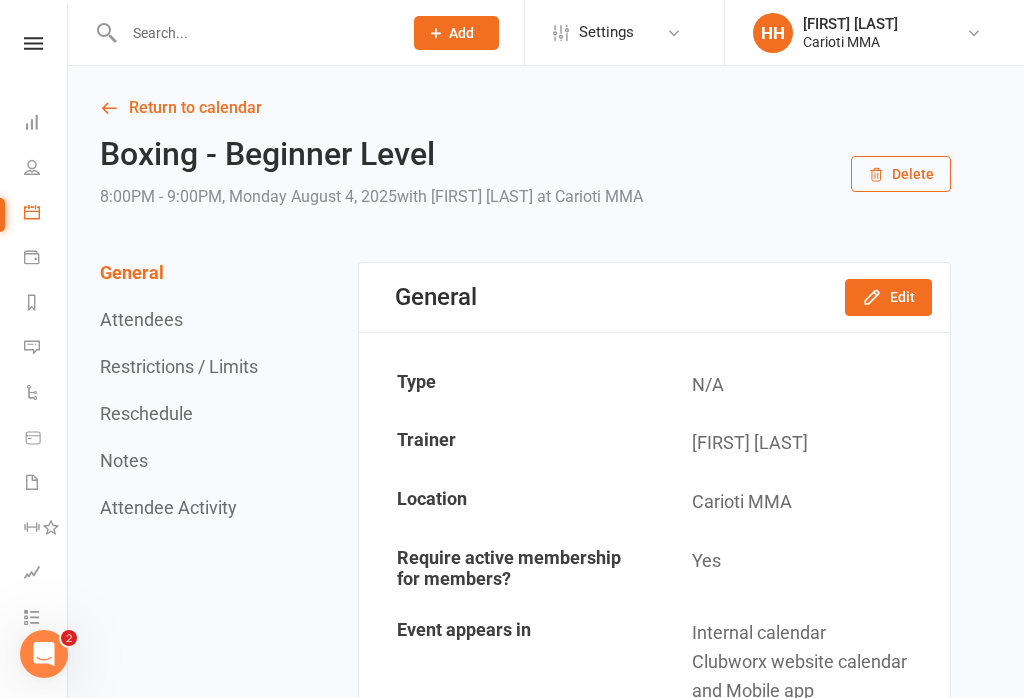 click on "Dashboard" at bounding box center (46, 124) 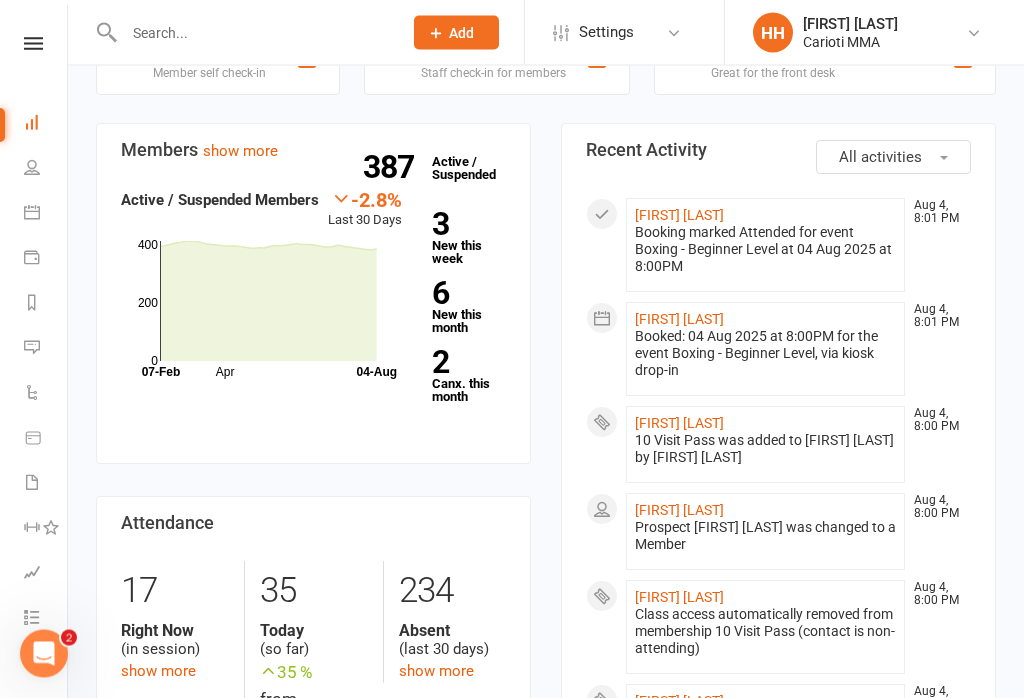 scroll, scrollTop: 546, scrollLeft: 0, axis: vertical 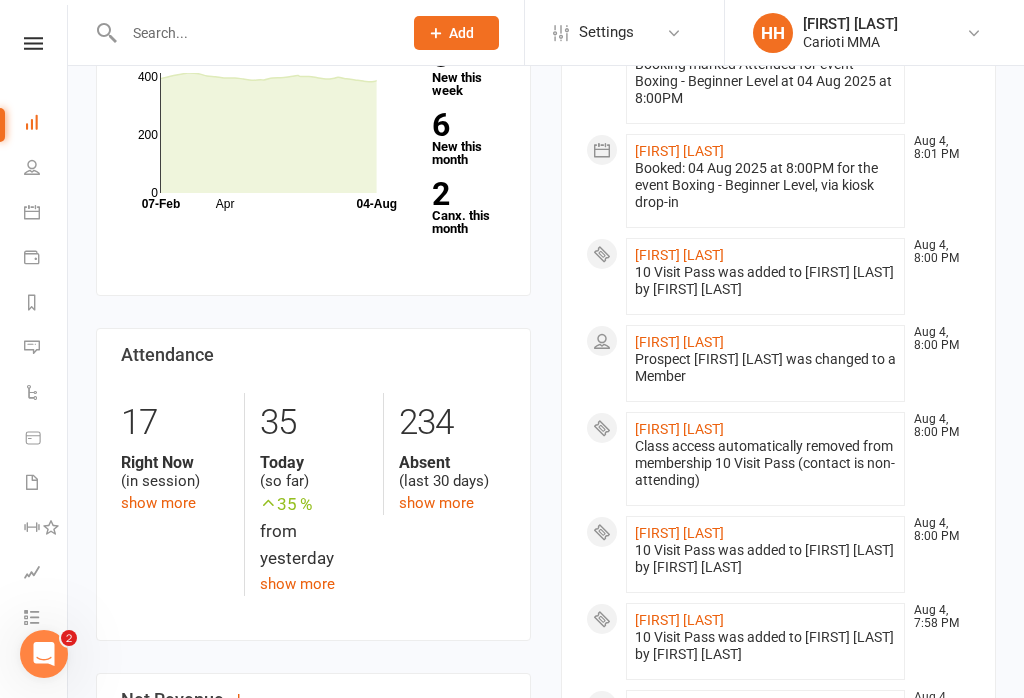 click on "[FIRST] [LAST]" 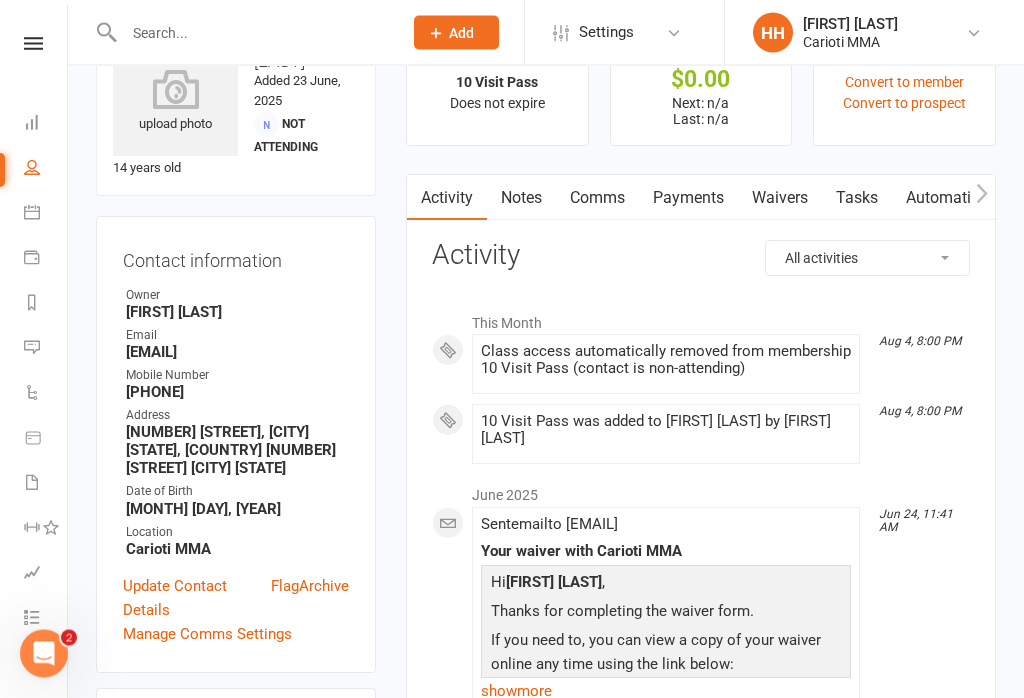scroll, scrollTop: 0, scrollLeft: 0, axis: both 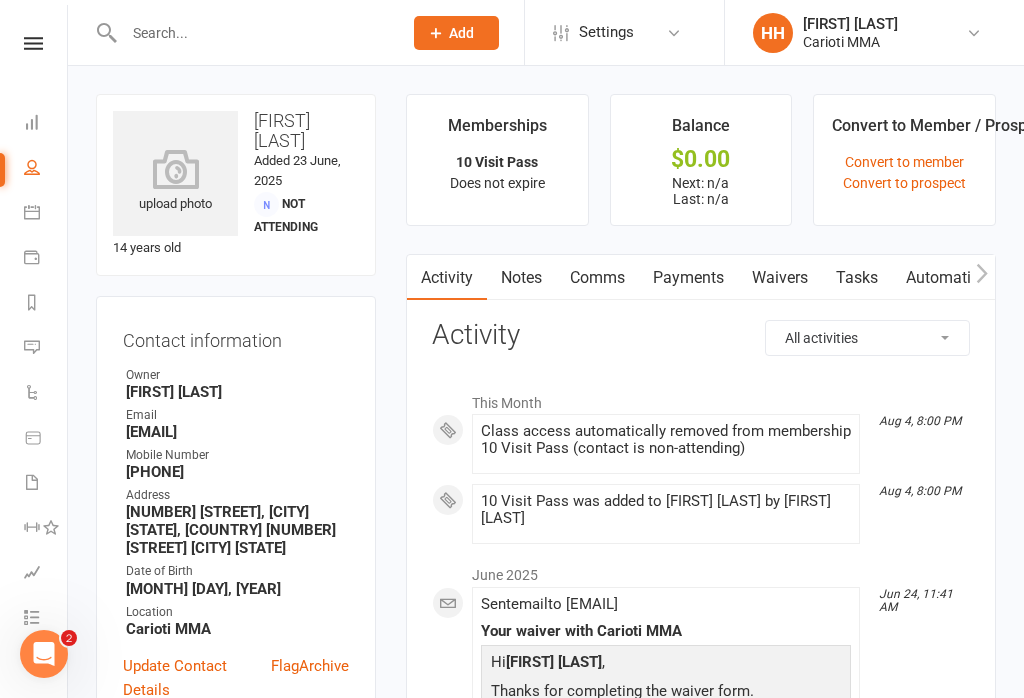 click on "Convert to member" at bounding box center (904, 162) 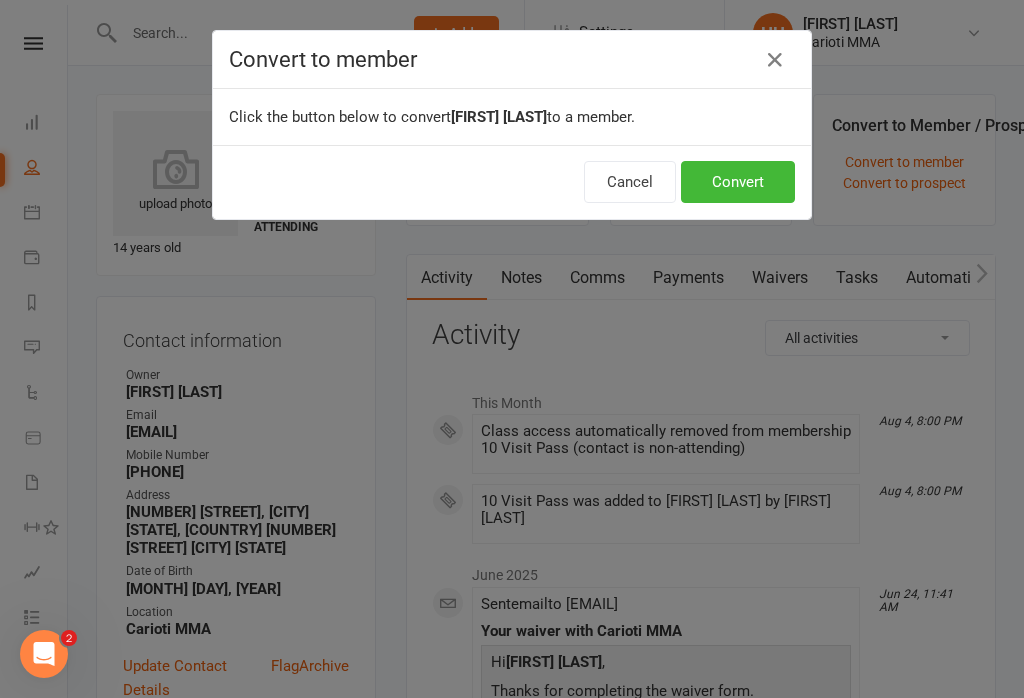 click on "Convert" at bounding box center [738, 182] 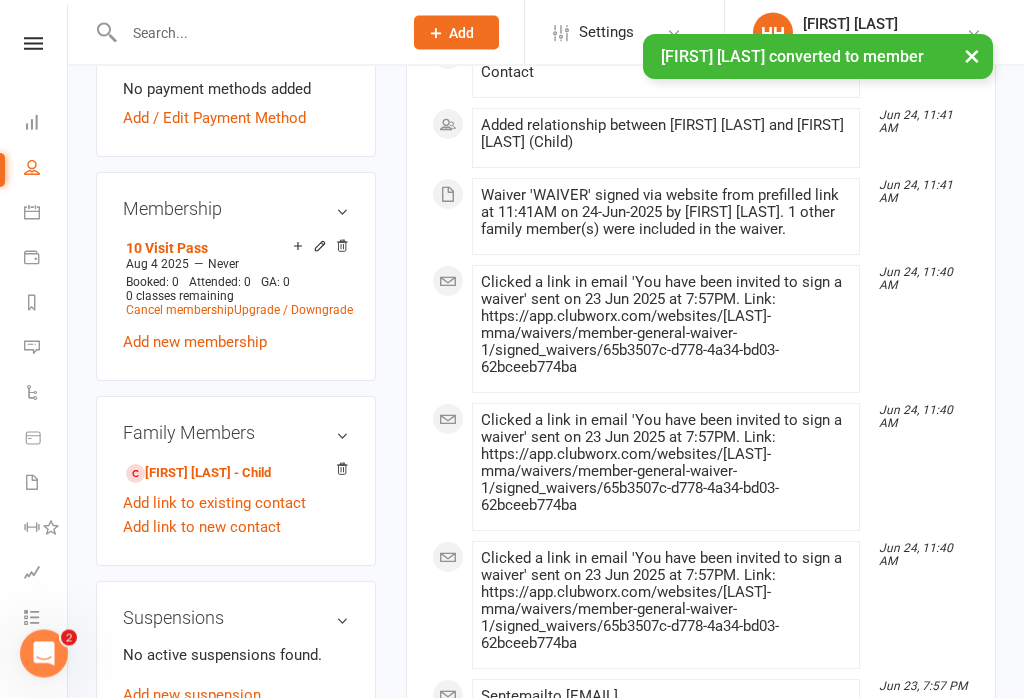 scroll, scrollTop: 855, scrollLeft: 0, axis: vertical 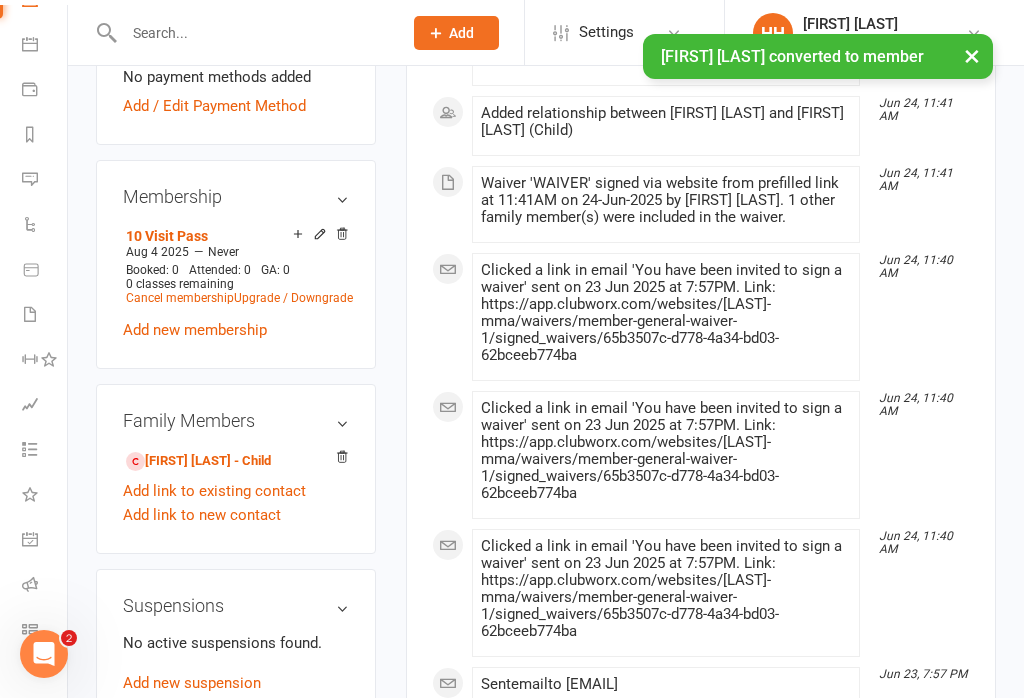 click 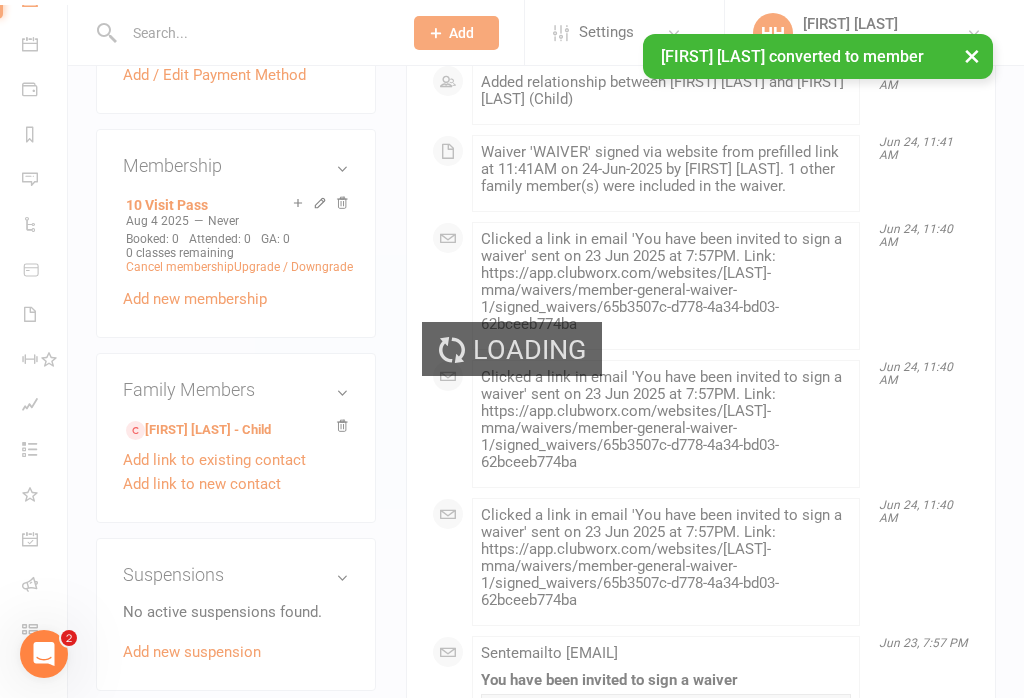 click on "Loading" at bounding box center [512, 349] 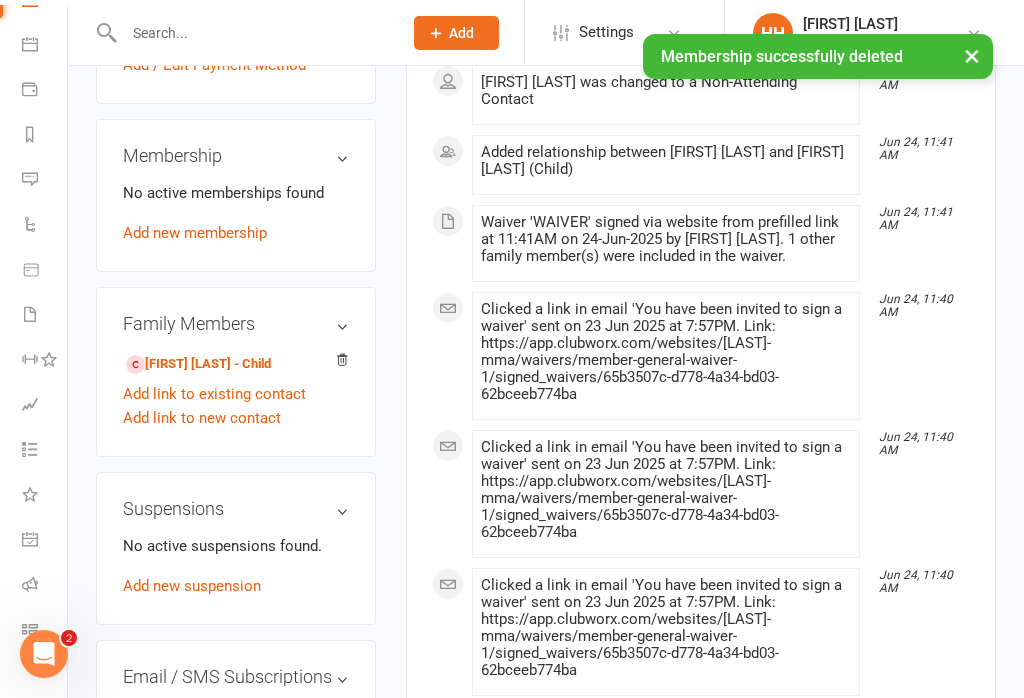 click on "Add new membership" at bounding box center [195, 233] 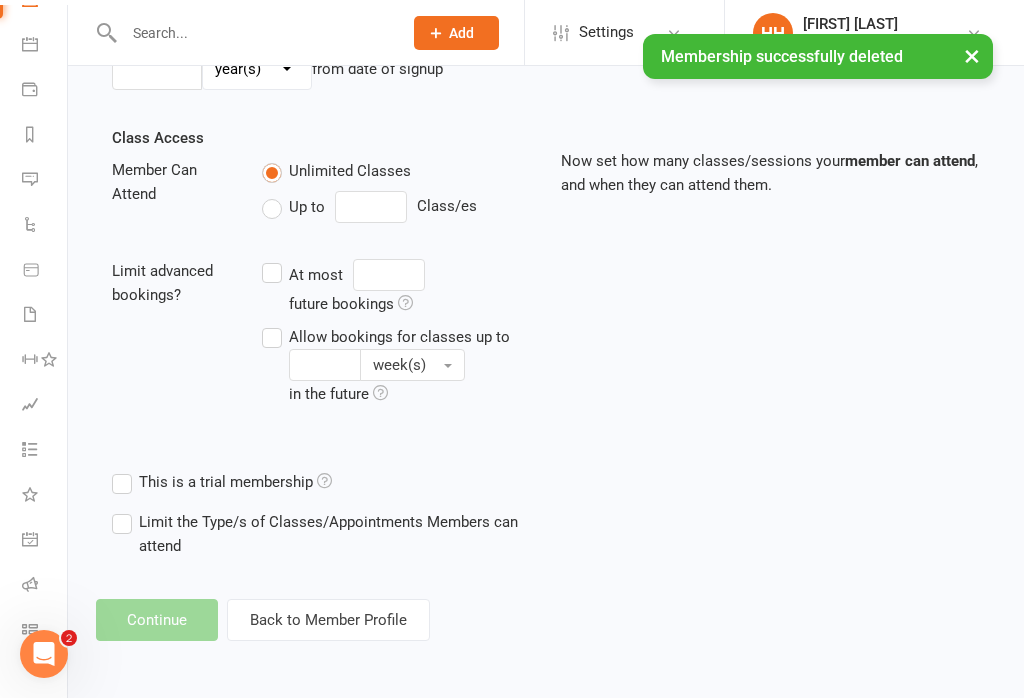 scroll, scrollTop: 0, scrollLeft: 0, axis: both 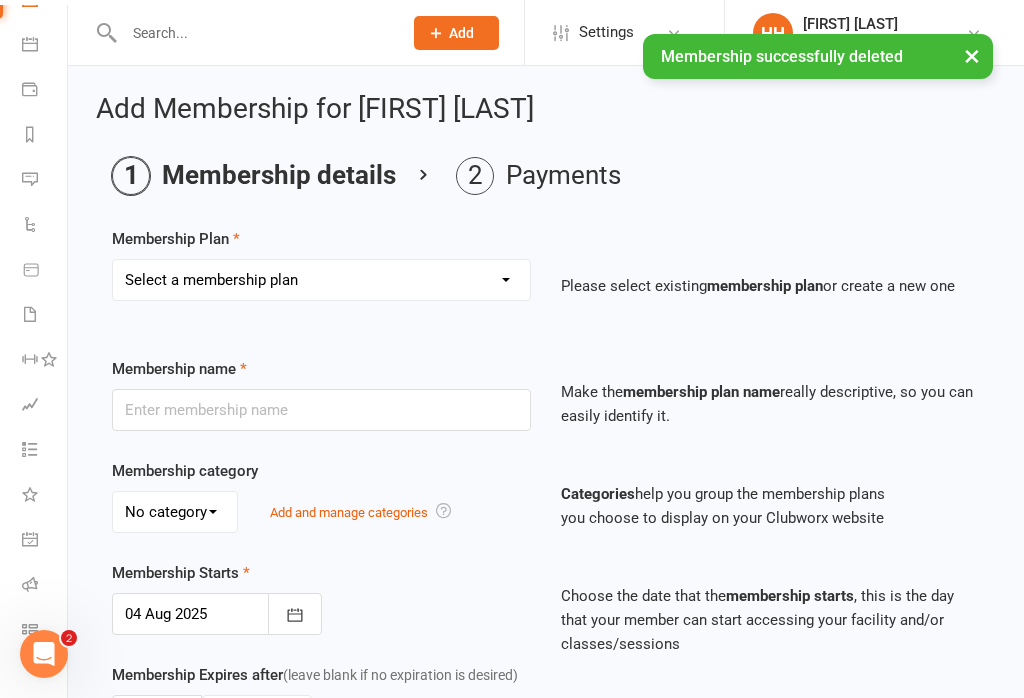 click on "Membership Plan Select a membership plan Create new Membership Plan Unlimited Membership Part-time Membership Open Membership 10 Visit Pass 1 Visit Membership Kids Membership Kids & Teens List Catch up payment Hold Fee Unlimited membership - pre paid in cash Part time - pre paid in cash 1 day a week - $20 Sash membership Seth membership Please select existing  membership plan  or create a new one" at bounding box center (546, 278) 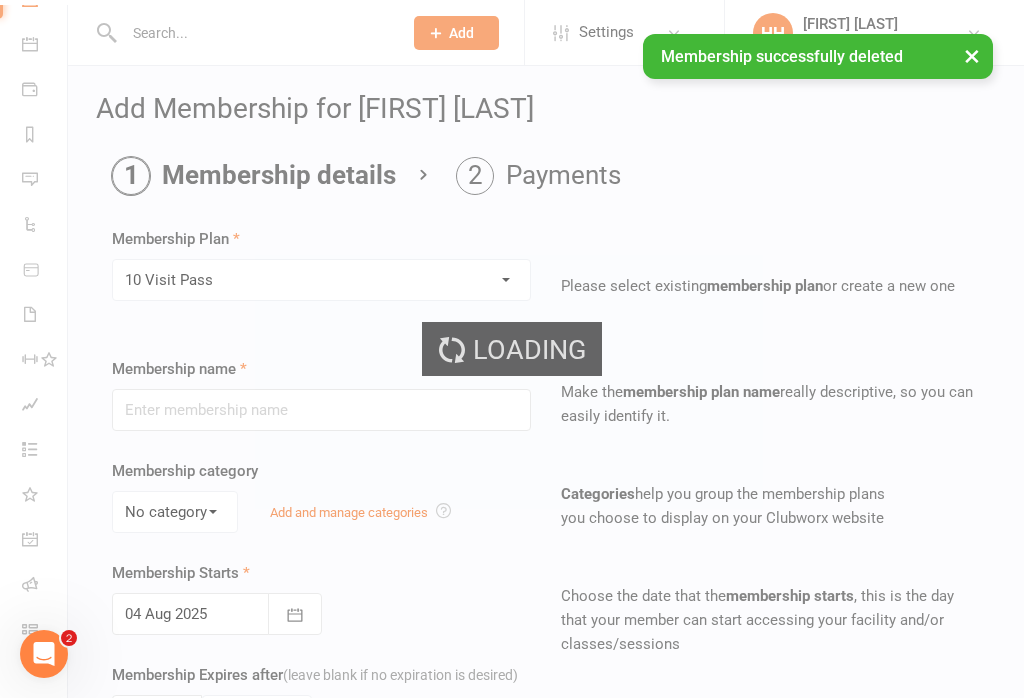 type on "10 Visit Pass" 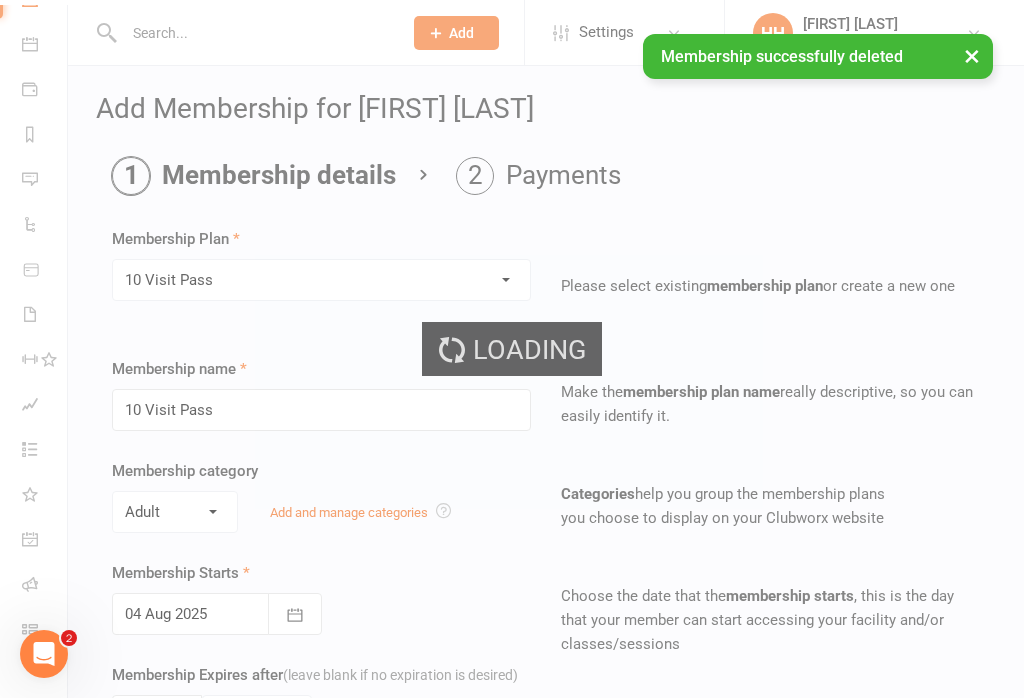 type on "10" 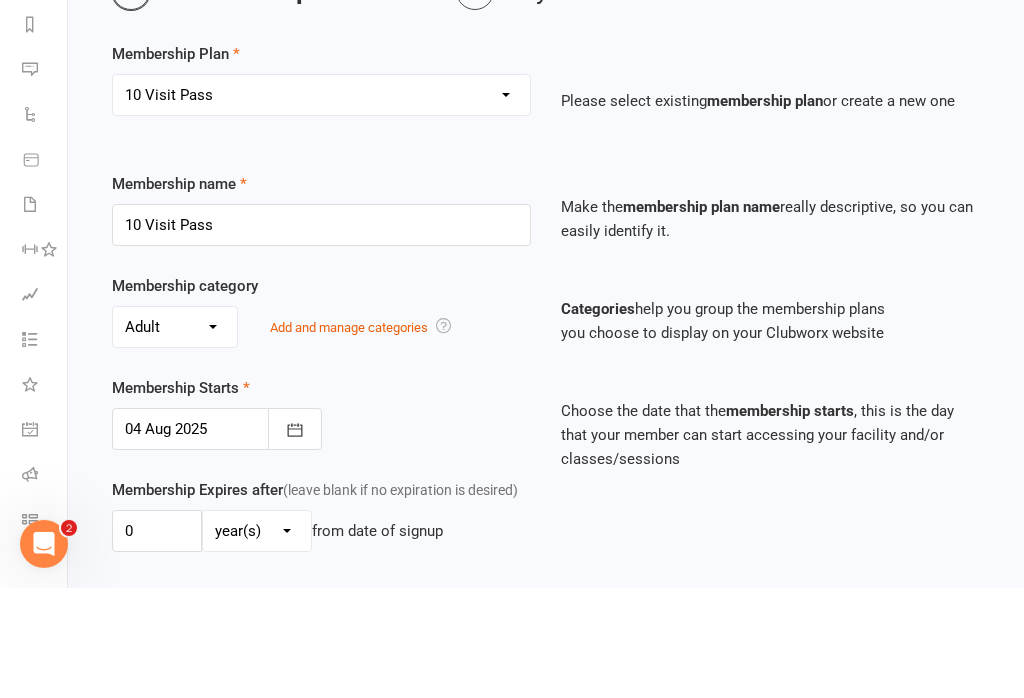 scroll, scrollTop: 558, scrollLeft: 0, axis: vertical 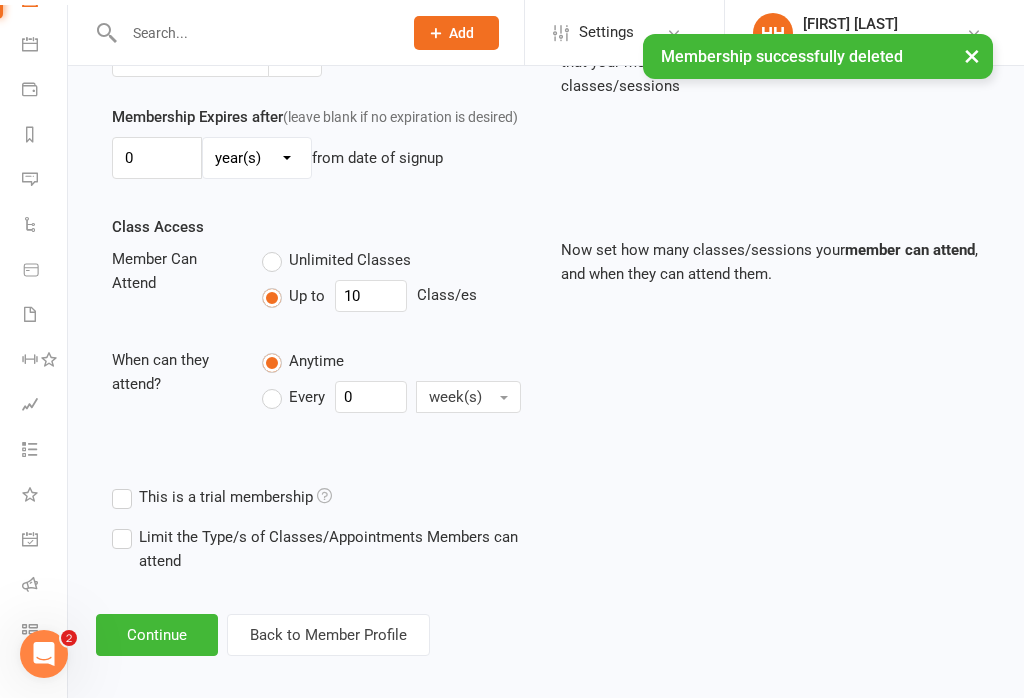 click on "Continue" at bounding box center (157, 635) 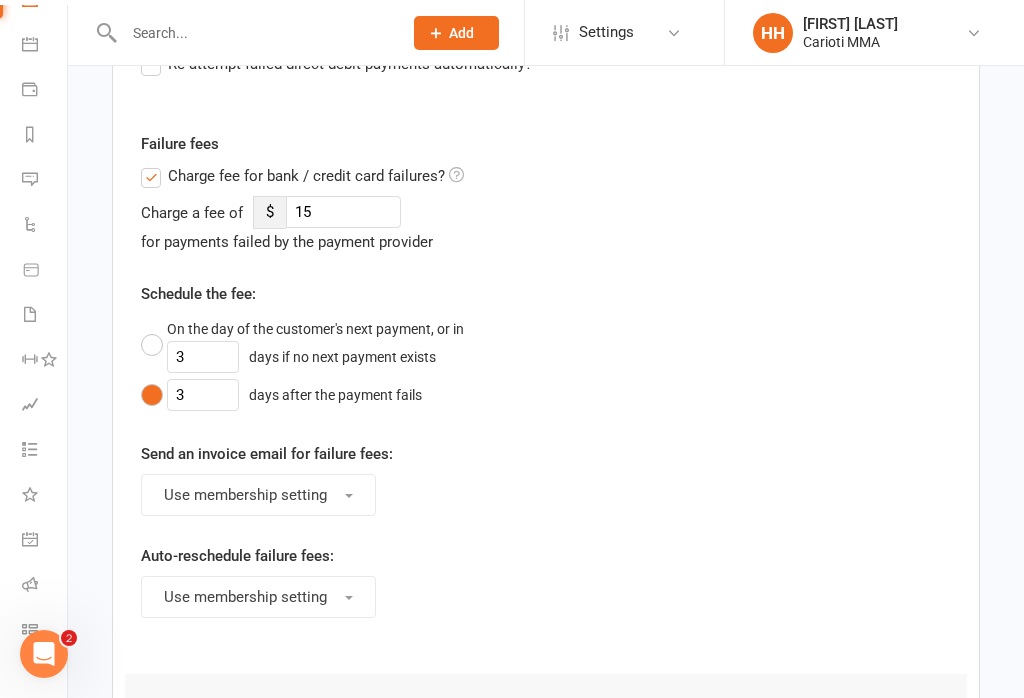 scroll, scrollTop: 0, scrollLeft: 0, axis: both 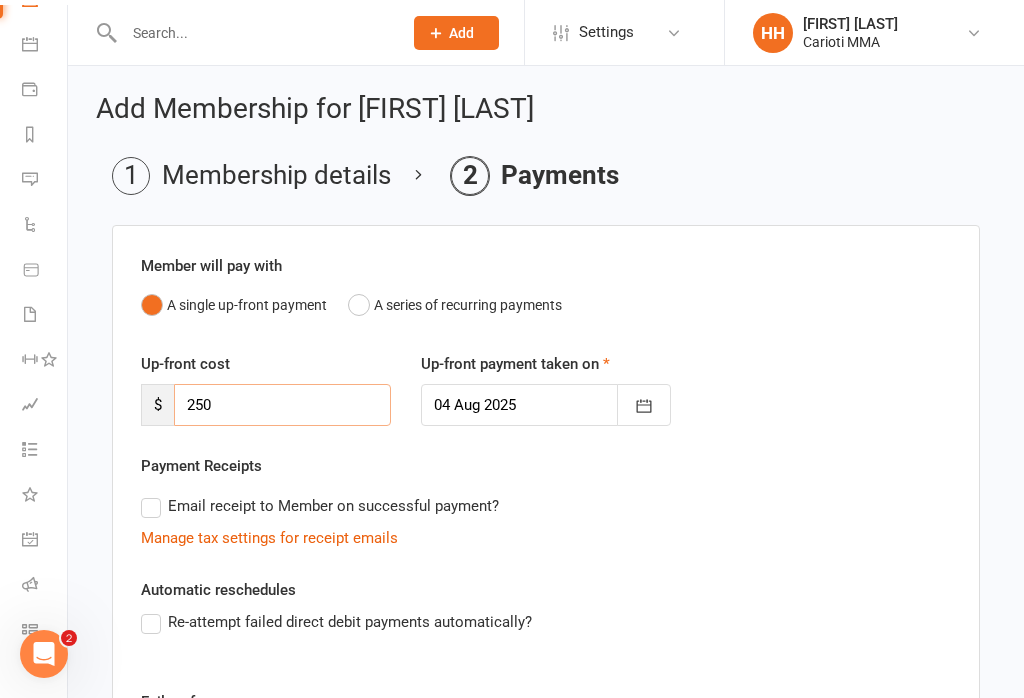 click on "250" at bounding box center (282, 405) 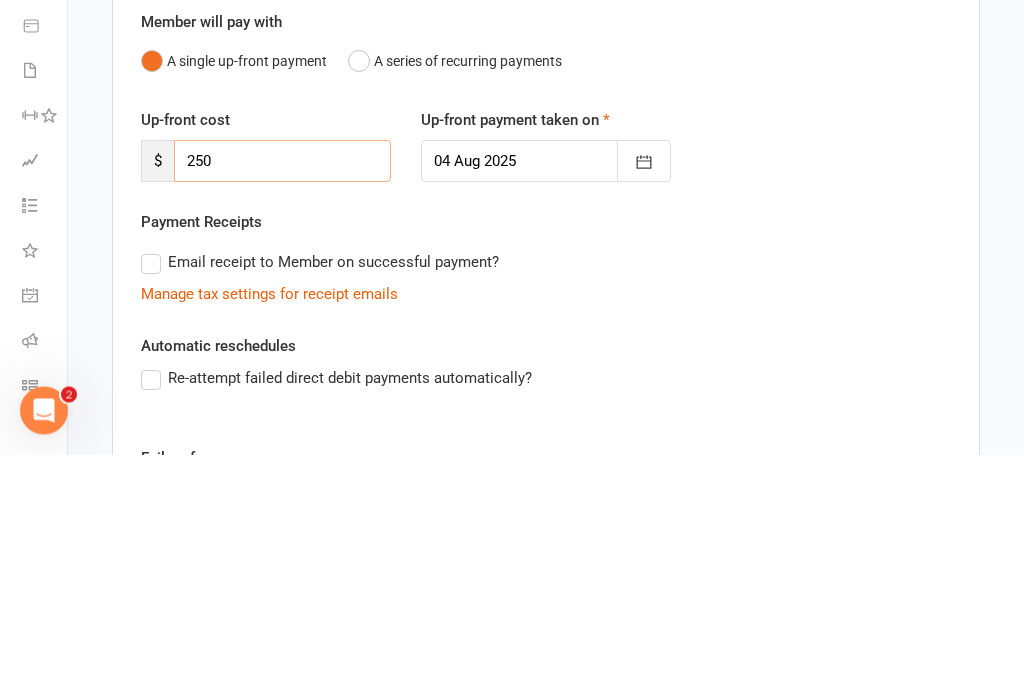 click on "A single up-front payment" at bounding box center (234, 305) 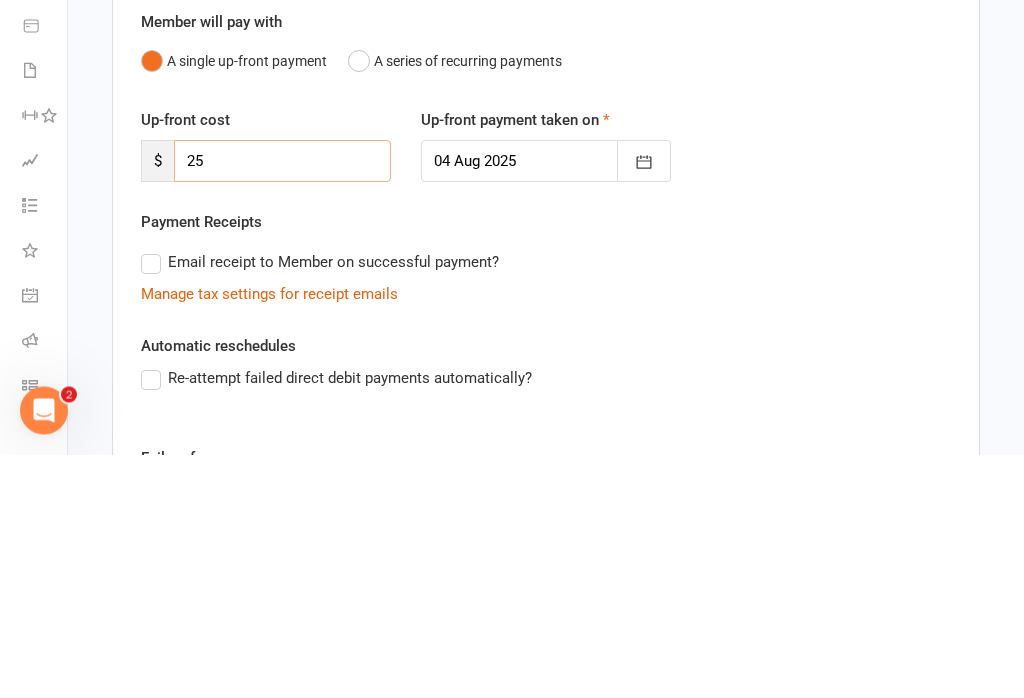 type on "2" 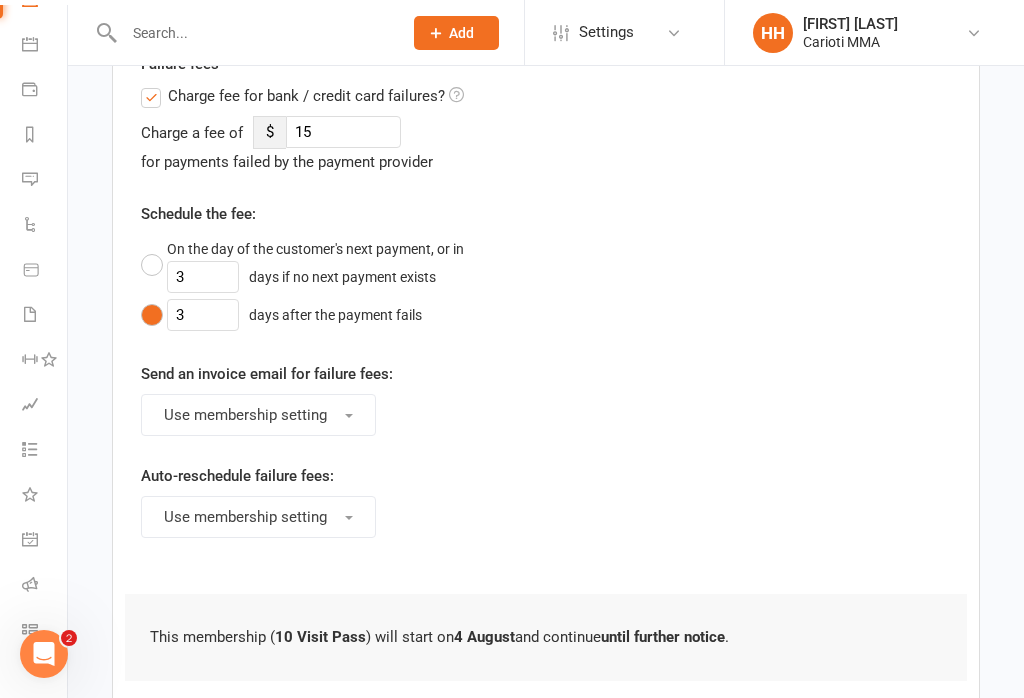 scroll, scrollTop: 752, scrollLeft: 0, axis: vertical 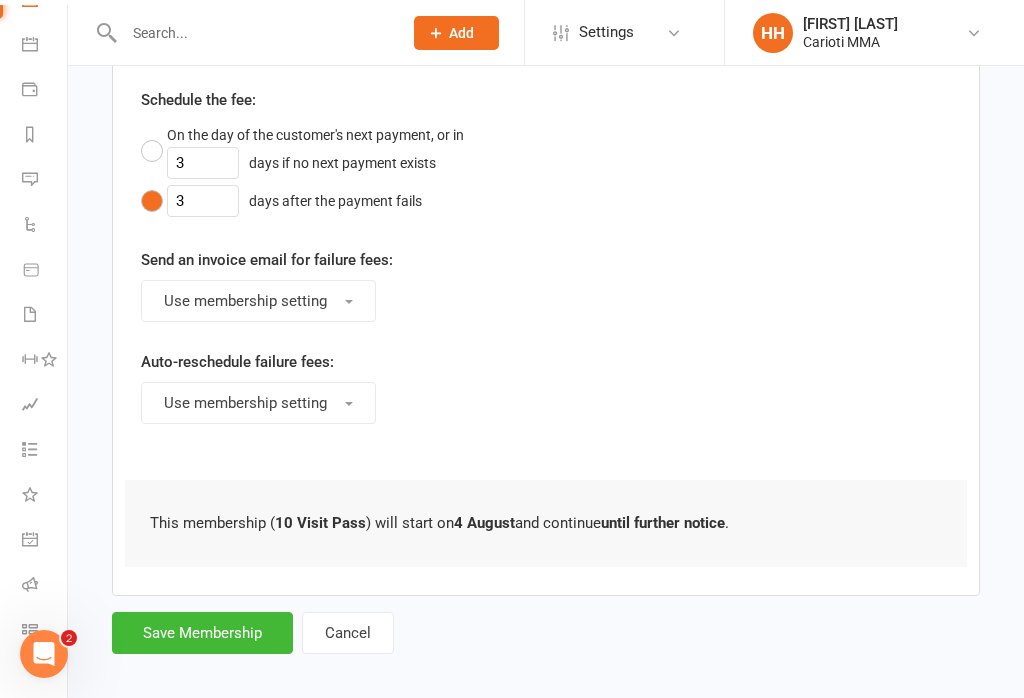 click on "Save Membership" at bounding box center (202, 633) 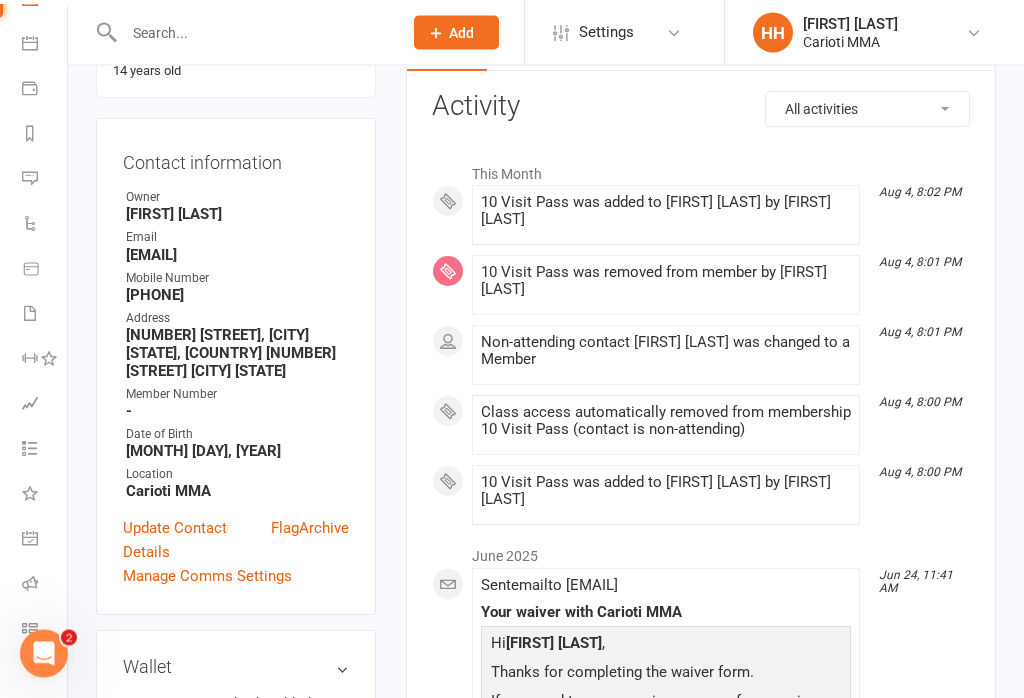 scroll, scrollTop: 0, scrollLeft: 0, axis: both 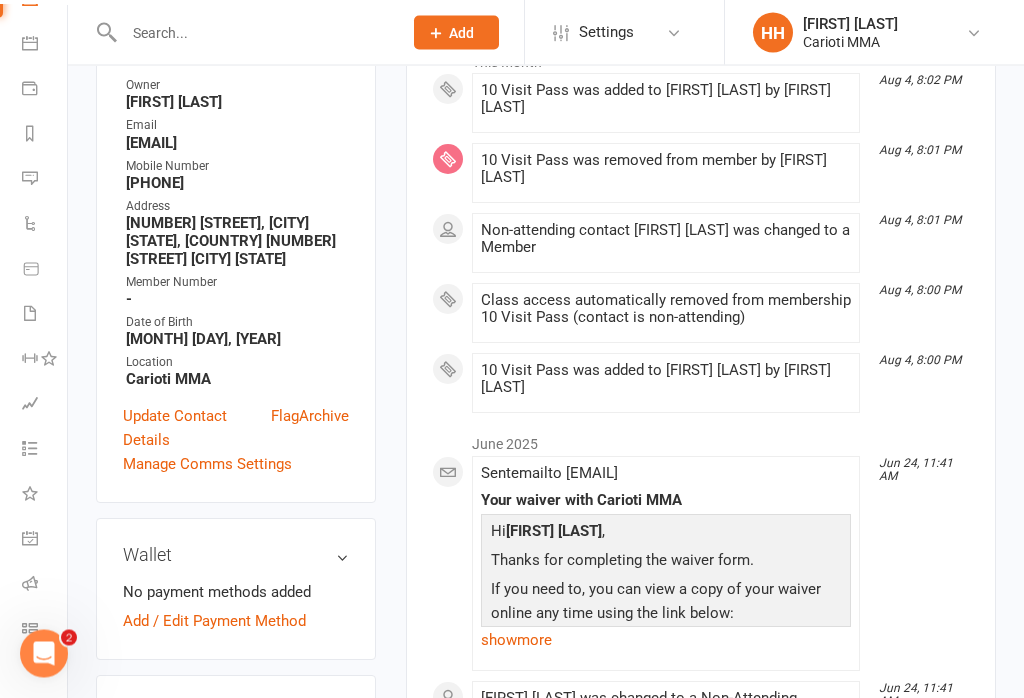 click on "Update Contact Details" at bounding box center (197, 429) 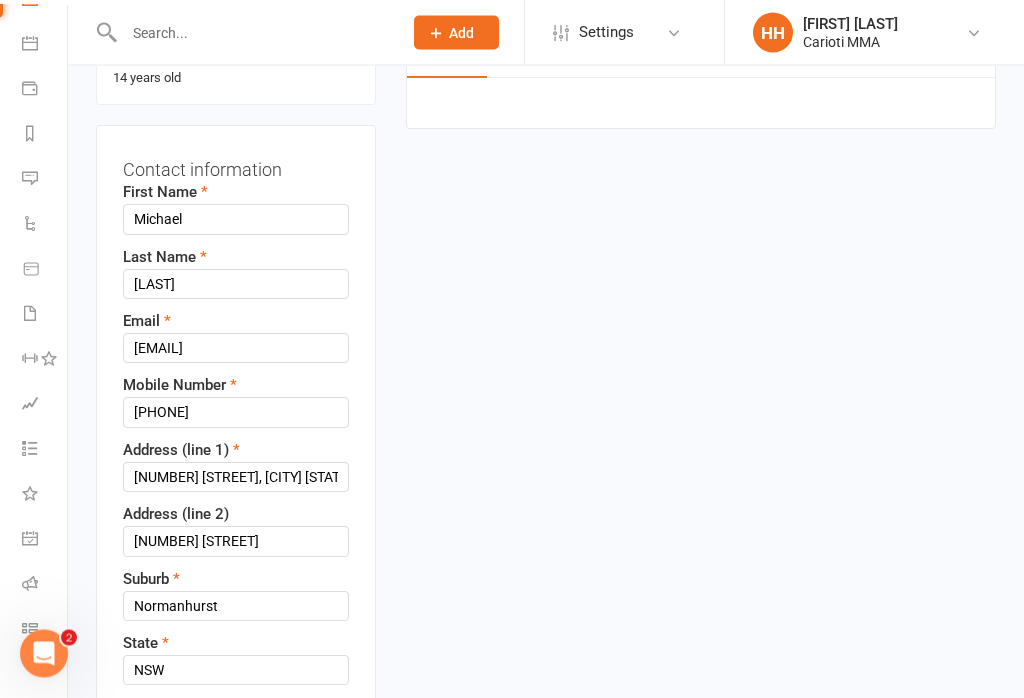 scroll, scrollTop: 94, scrollLeft: 0, axis: vertical 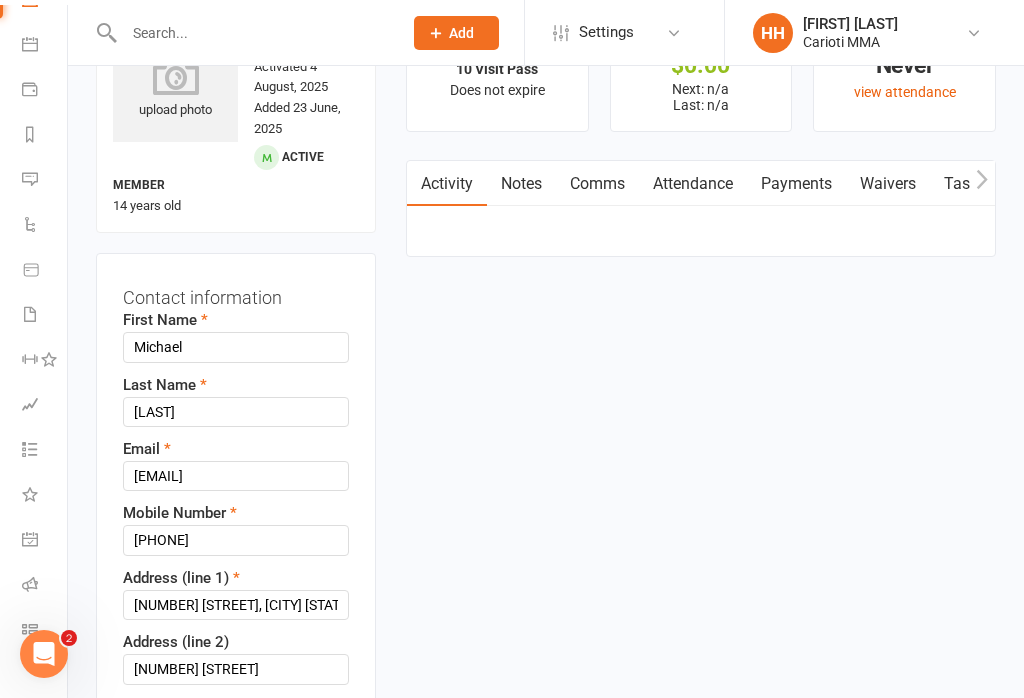 click on "First Name" at bounding box center (165, 320) 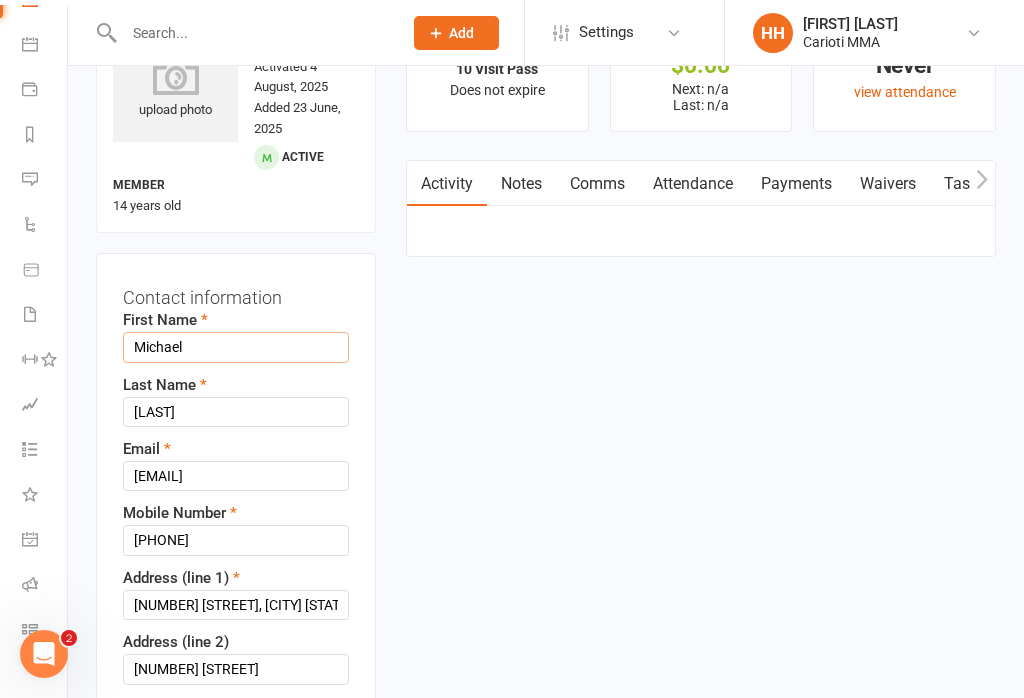 click on "Michael" at bounding box center (236, 347) 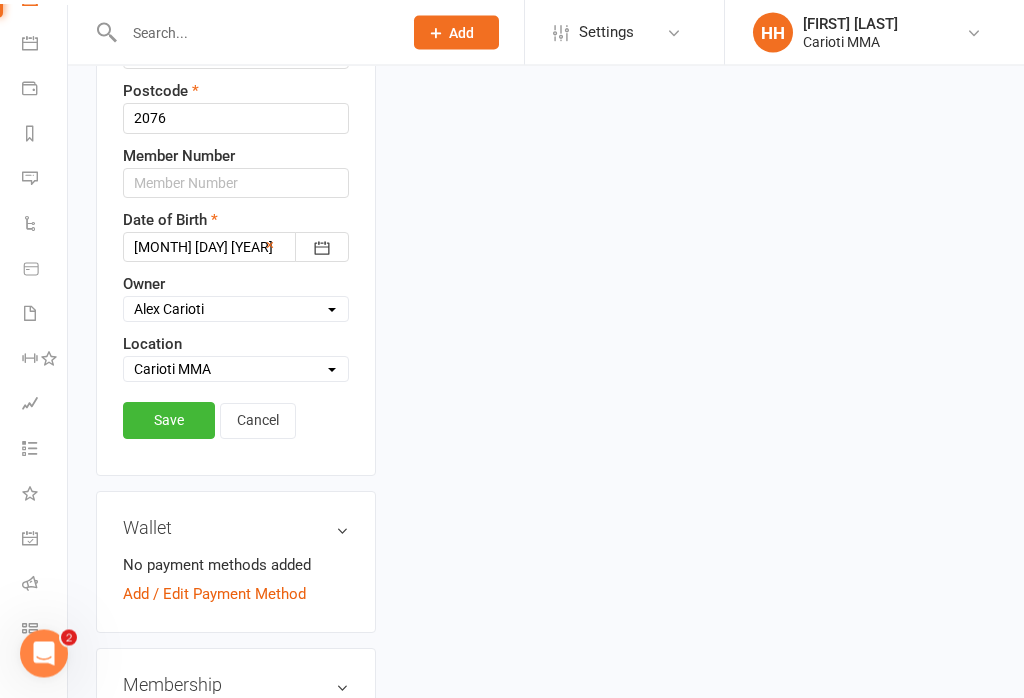 type on "Charlie" 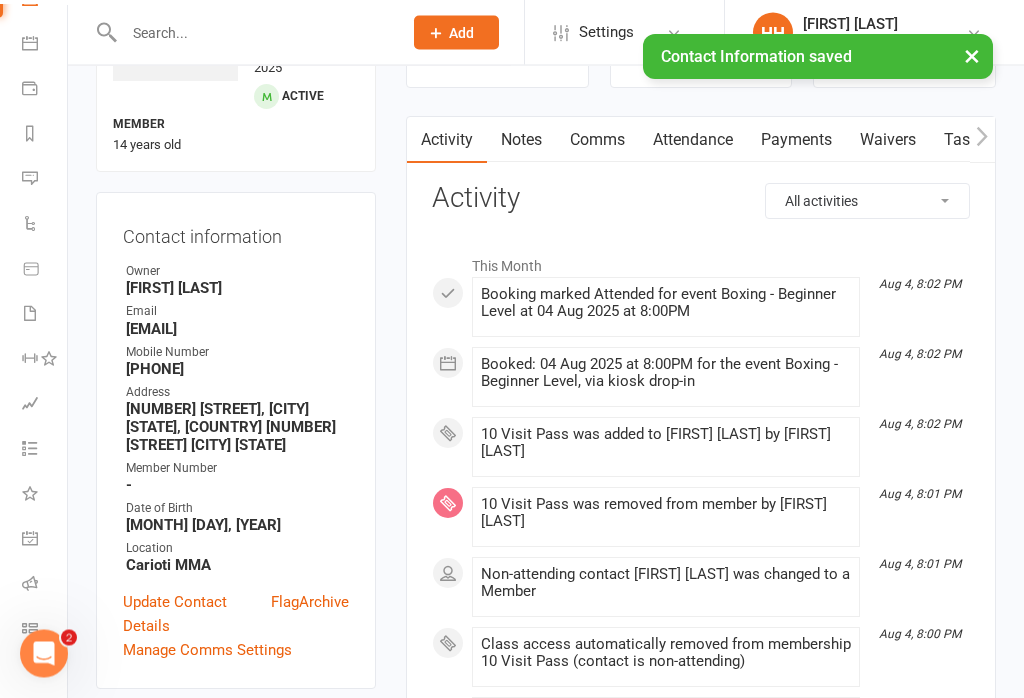 scroll, scrollTop: 0, scrollLeft: 0, axis: both 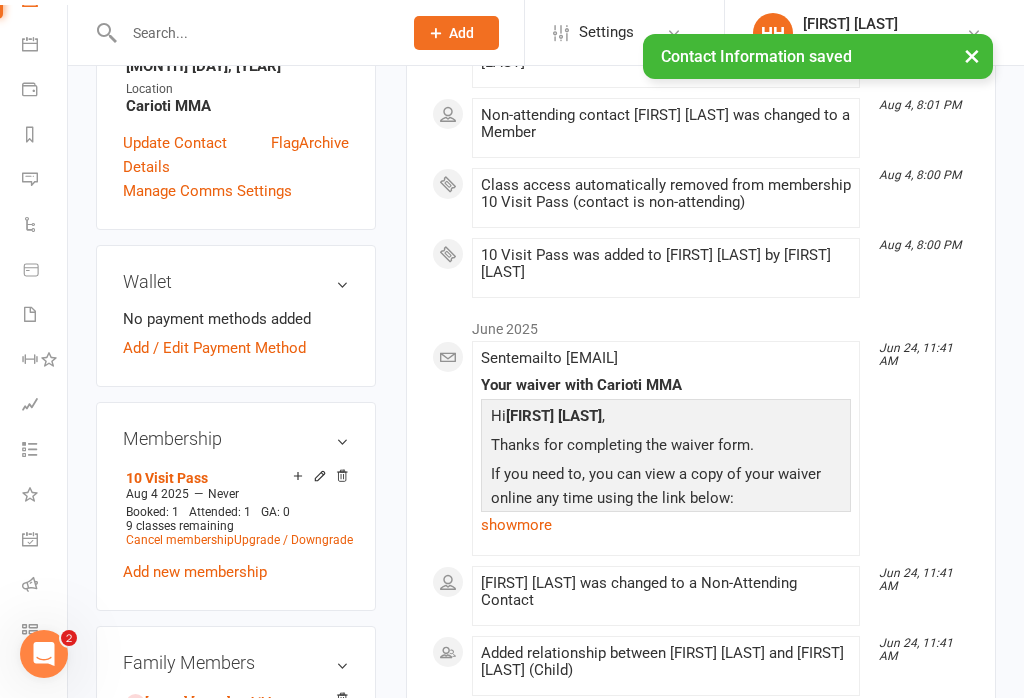 click at bounding box center [30, 629] 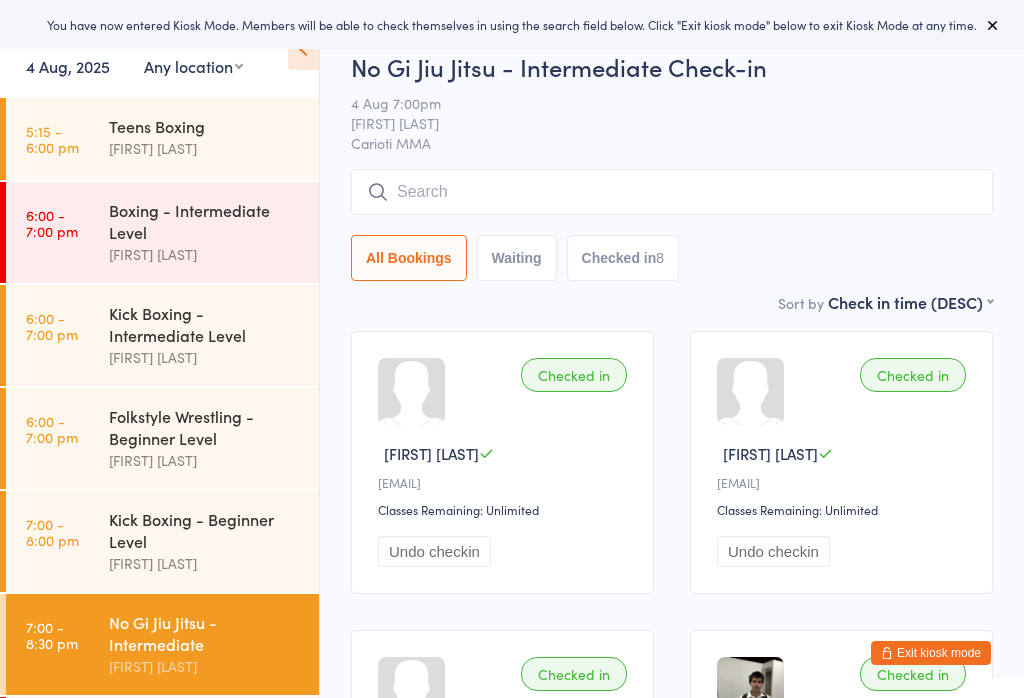 scroll, scrollTop: 0, scrollLeft: 0, axis: both 